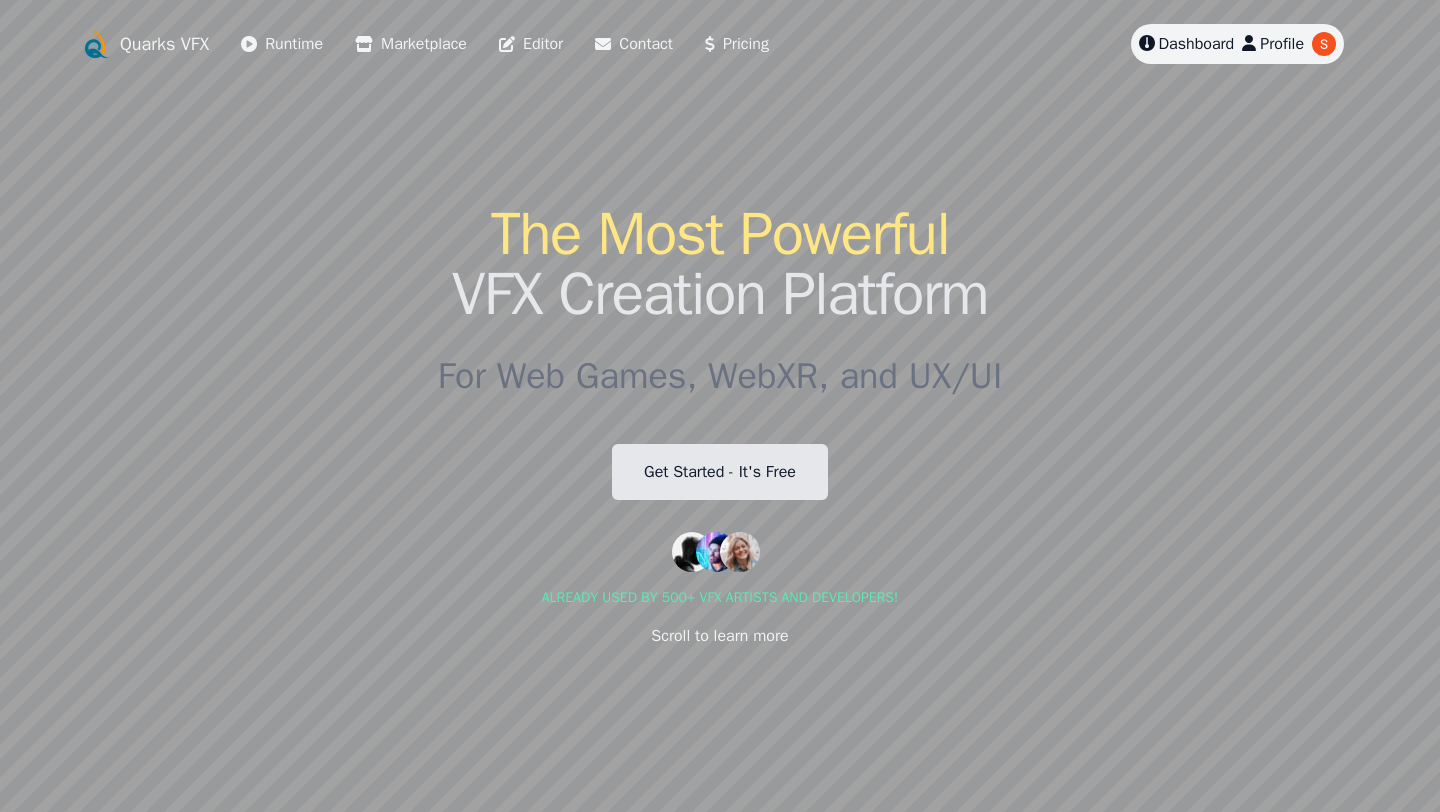 scroll, scrollTop: 0, scrollLeft: 0, axis: both 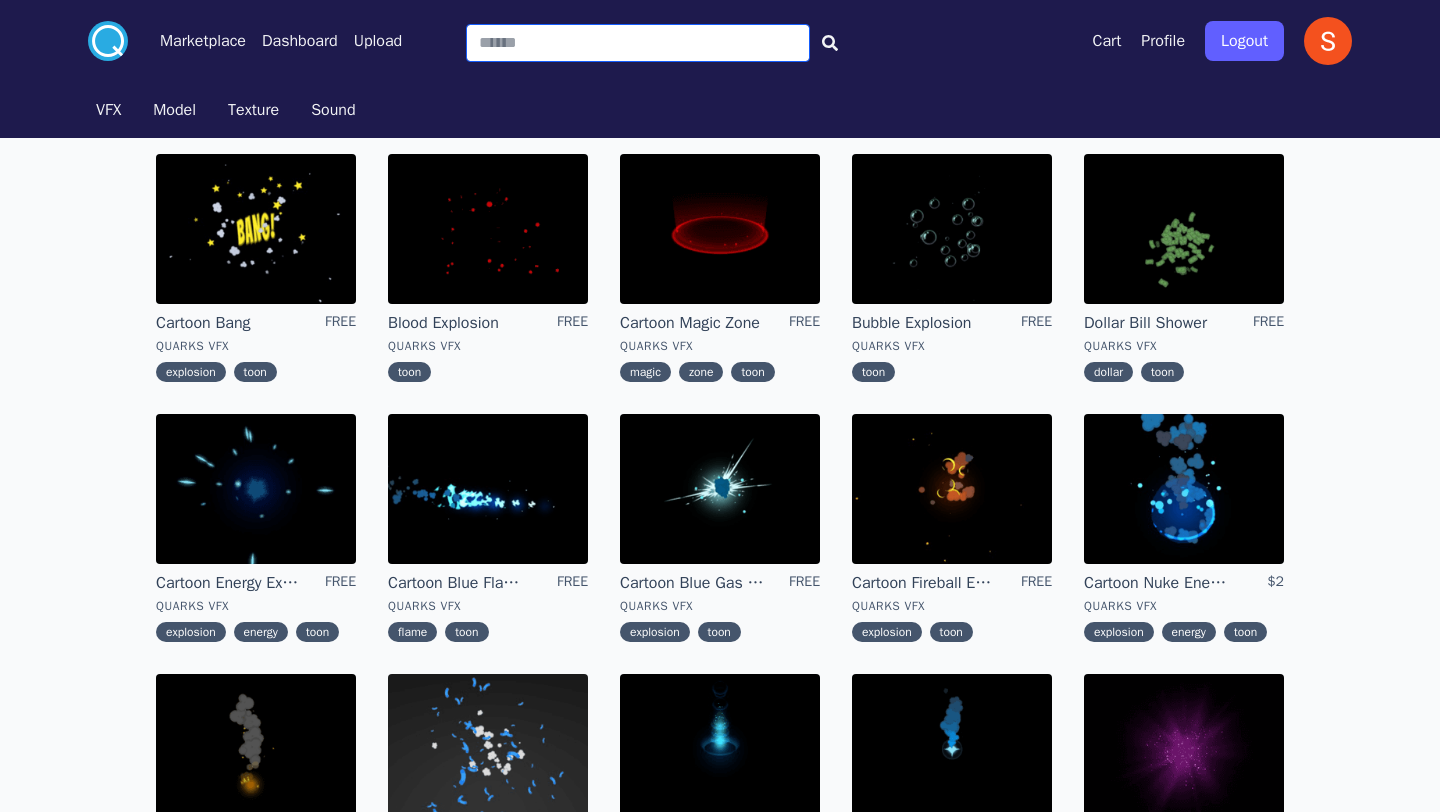 click at bounding box center [638, 43] 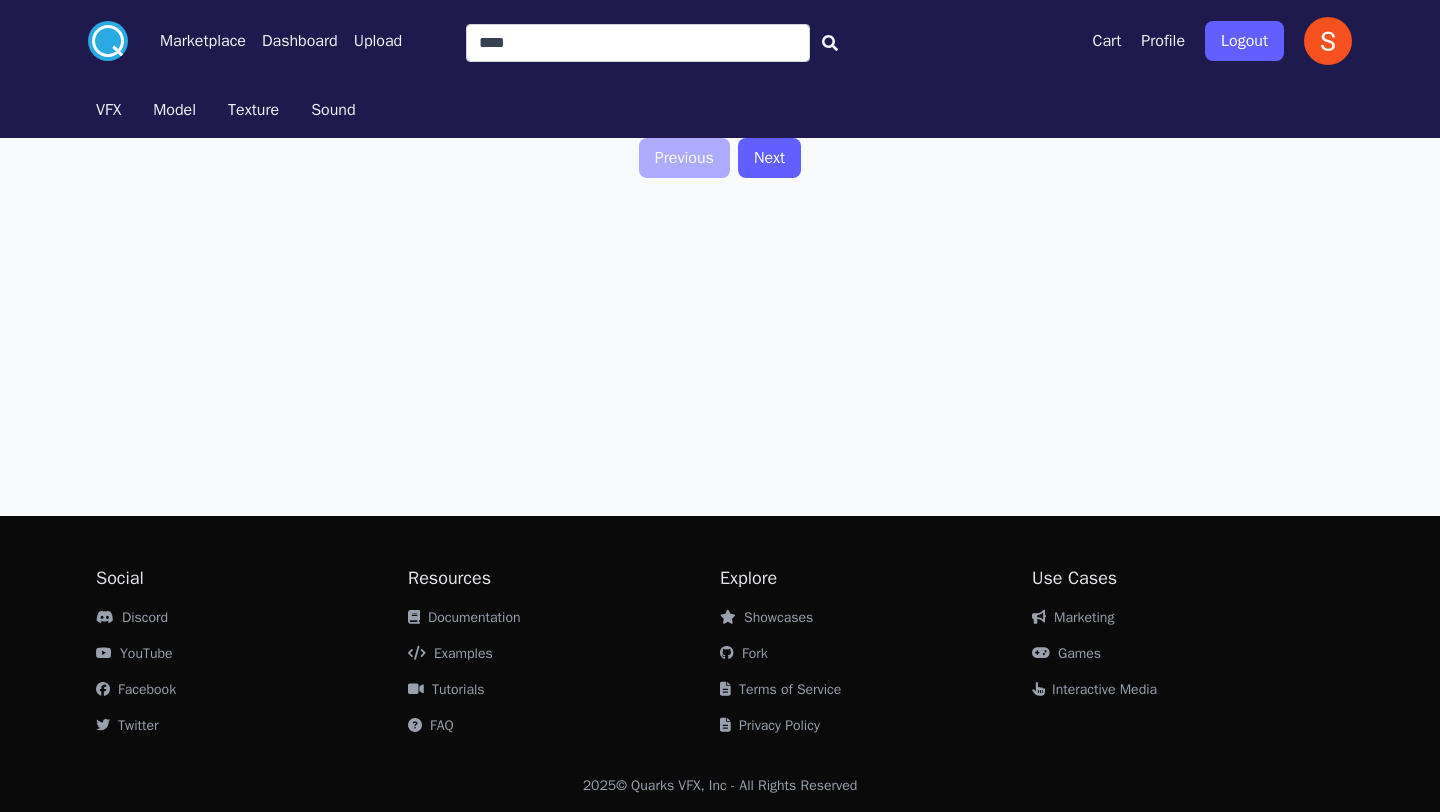 click at bounding box center (830, 43) 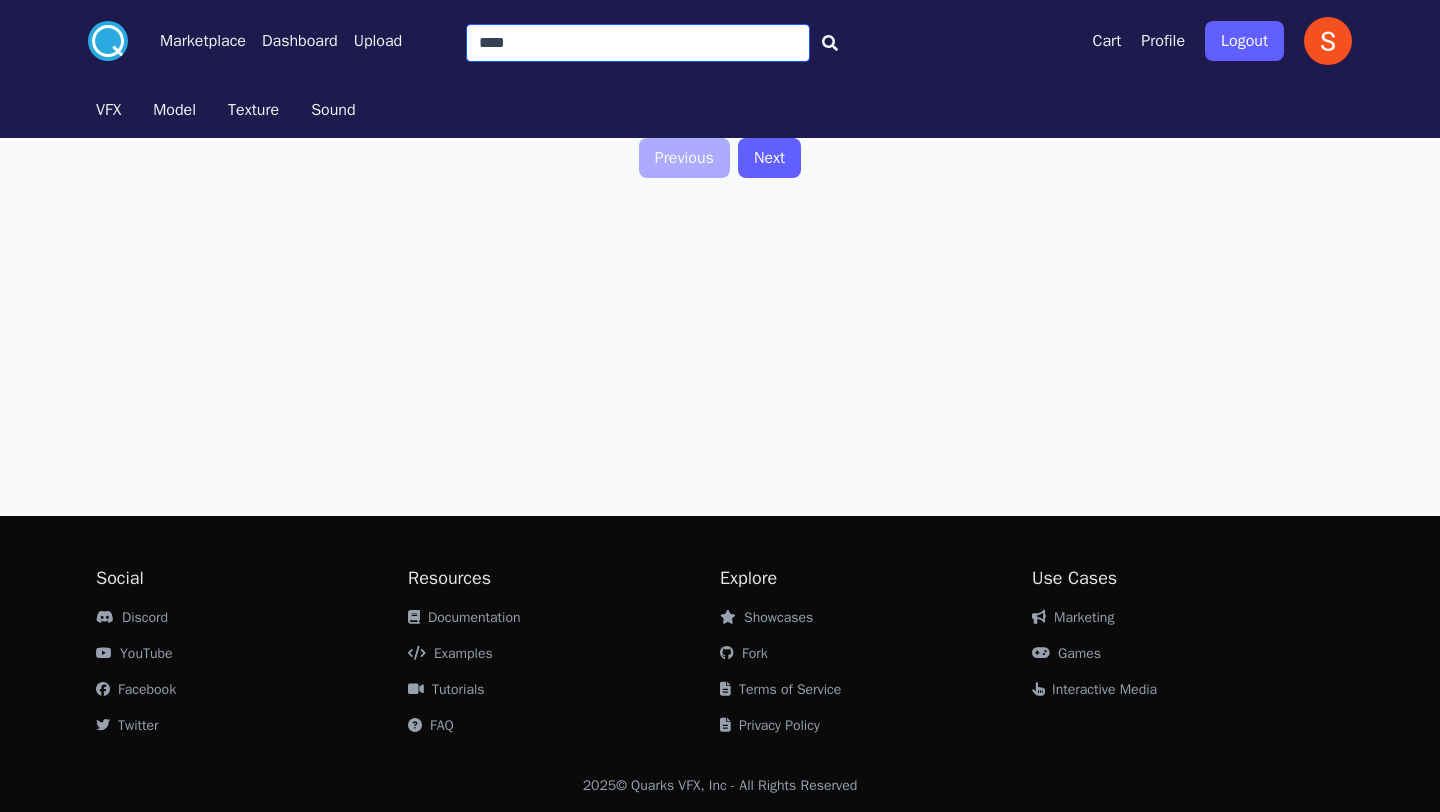 click on "****" at bounding box center [638, 43] 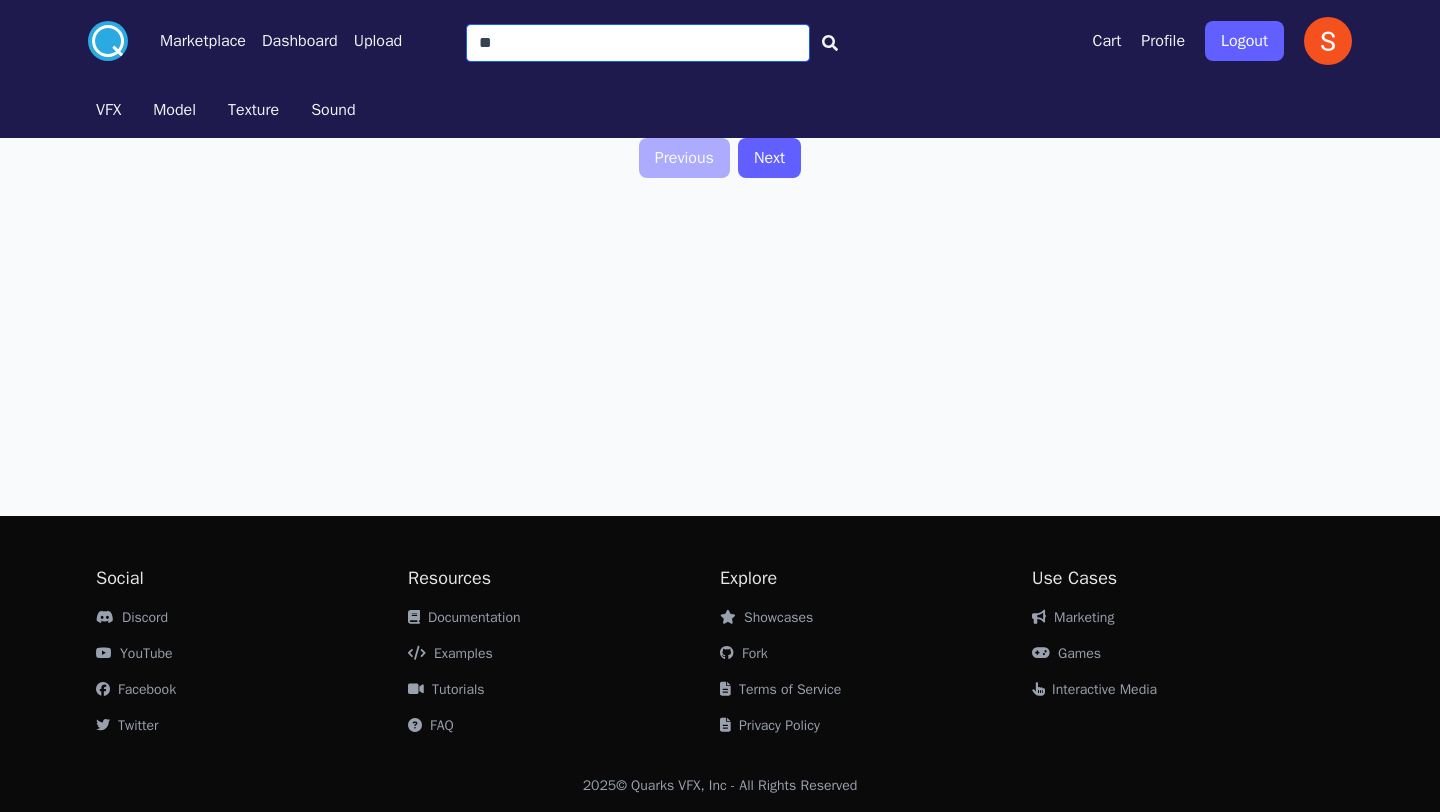 type on "*" 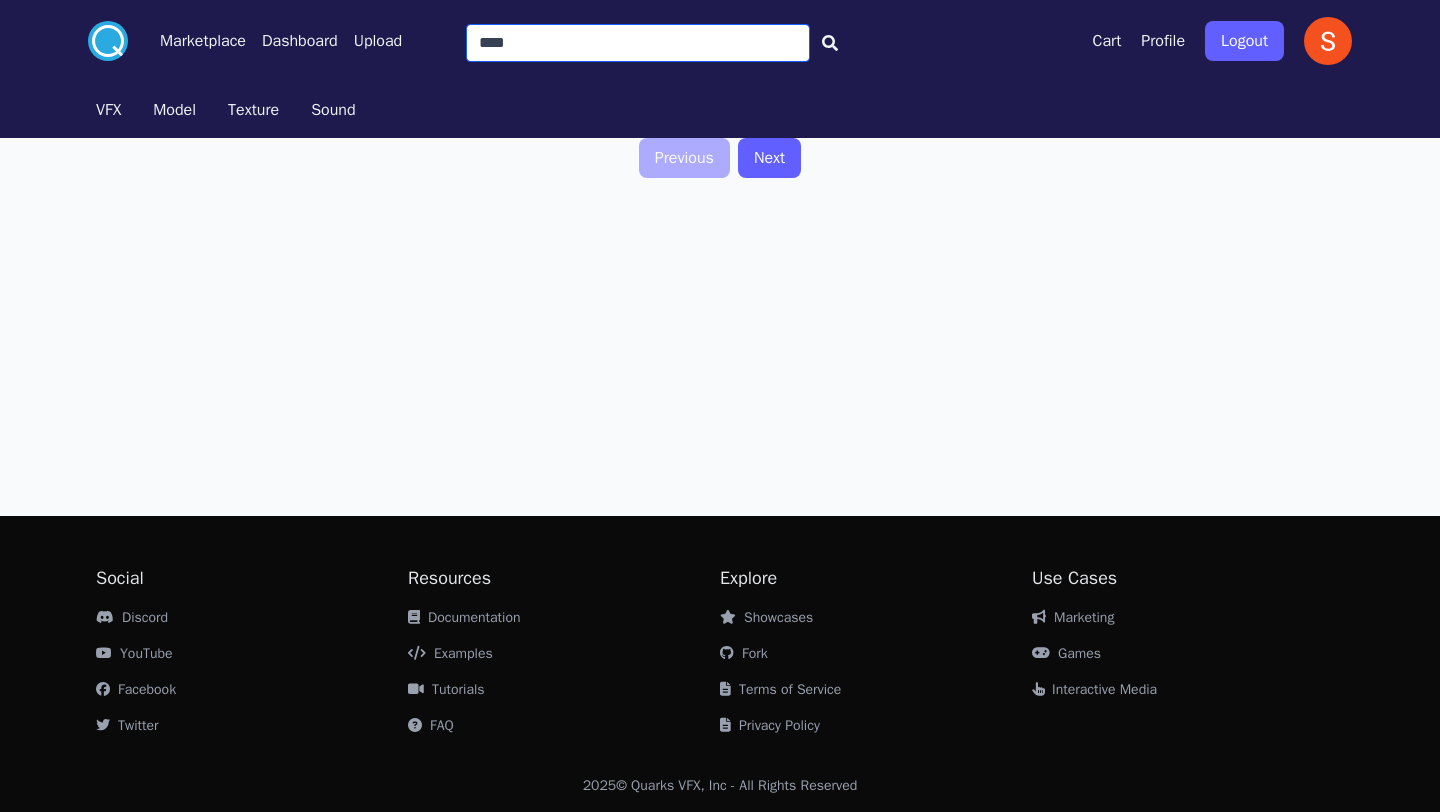 type on "****" 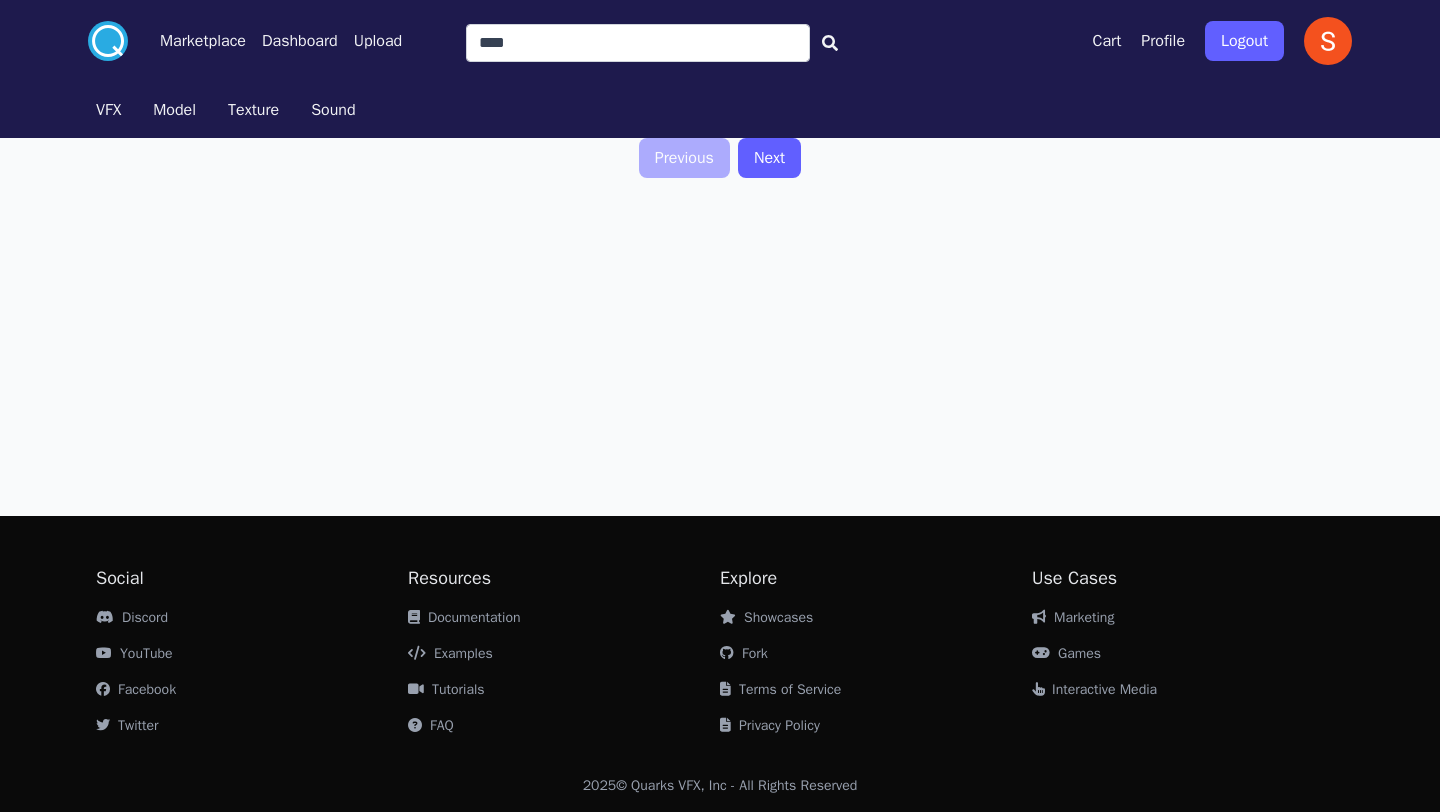 click on "VFX Model Texture Sound" at bounding box center [720, 110] 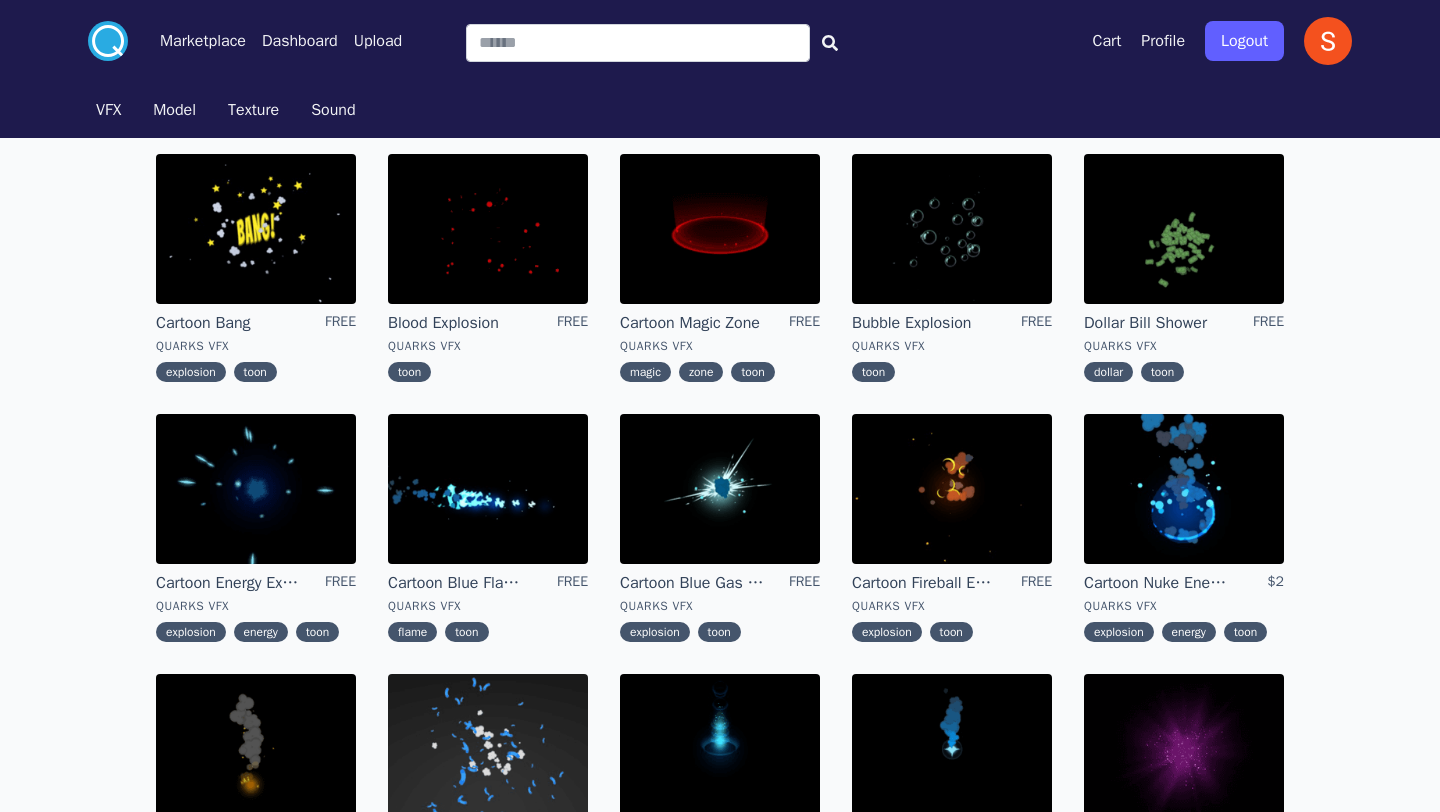 click on ".cls-1{fill:#fff;}.cls-2{fill:#29abe2;} Marketplace Dashboard Upload Cart Profile Logout" at bounding box center [720, 41] 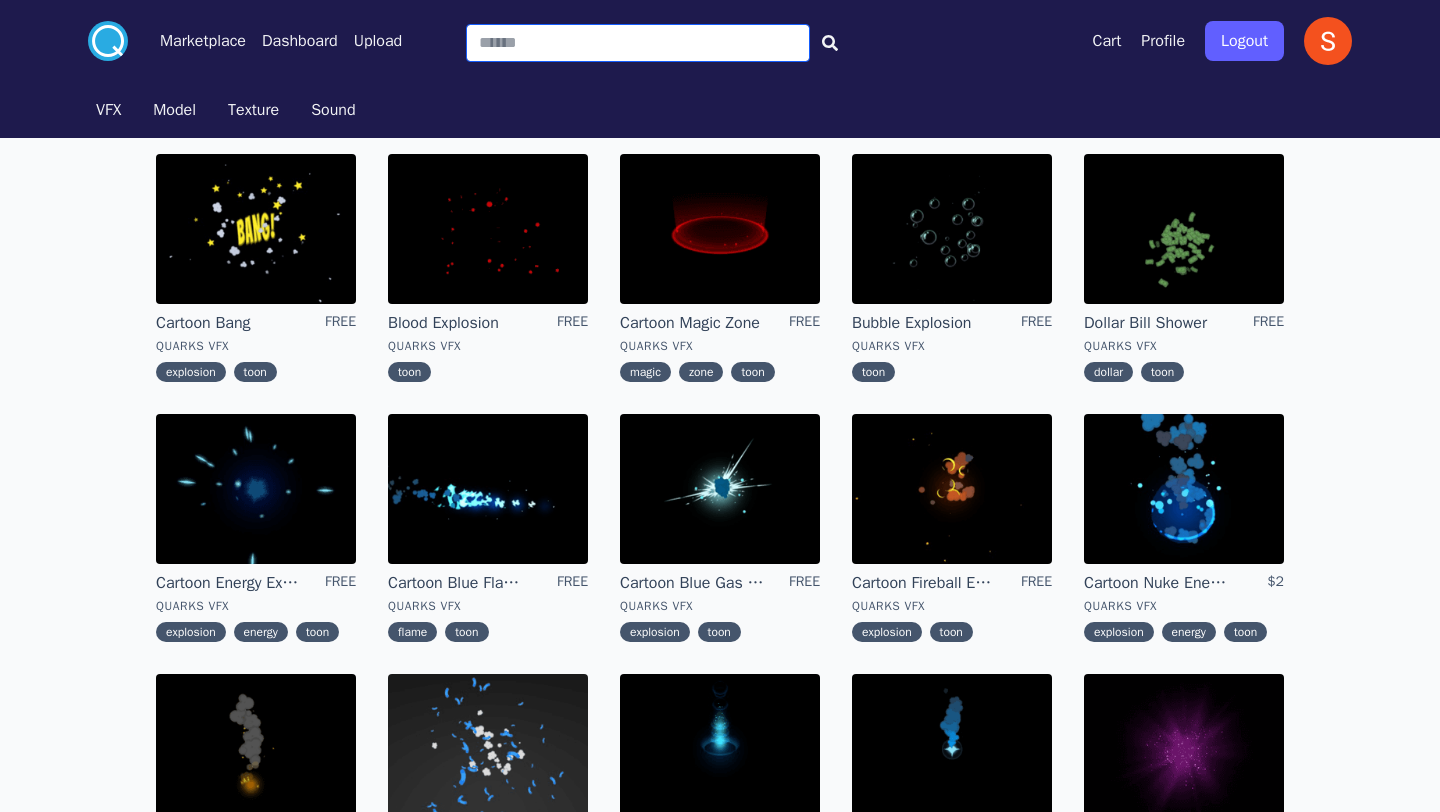 click at bounding box center [638, 43] 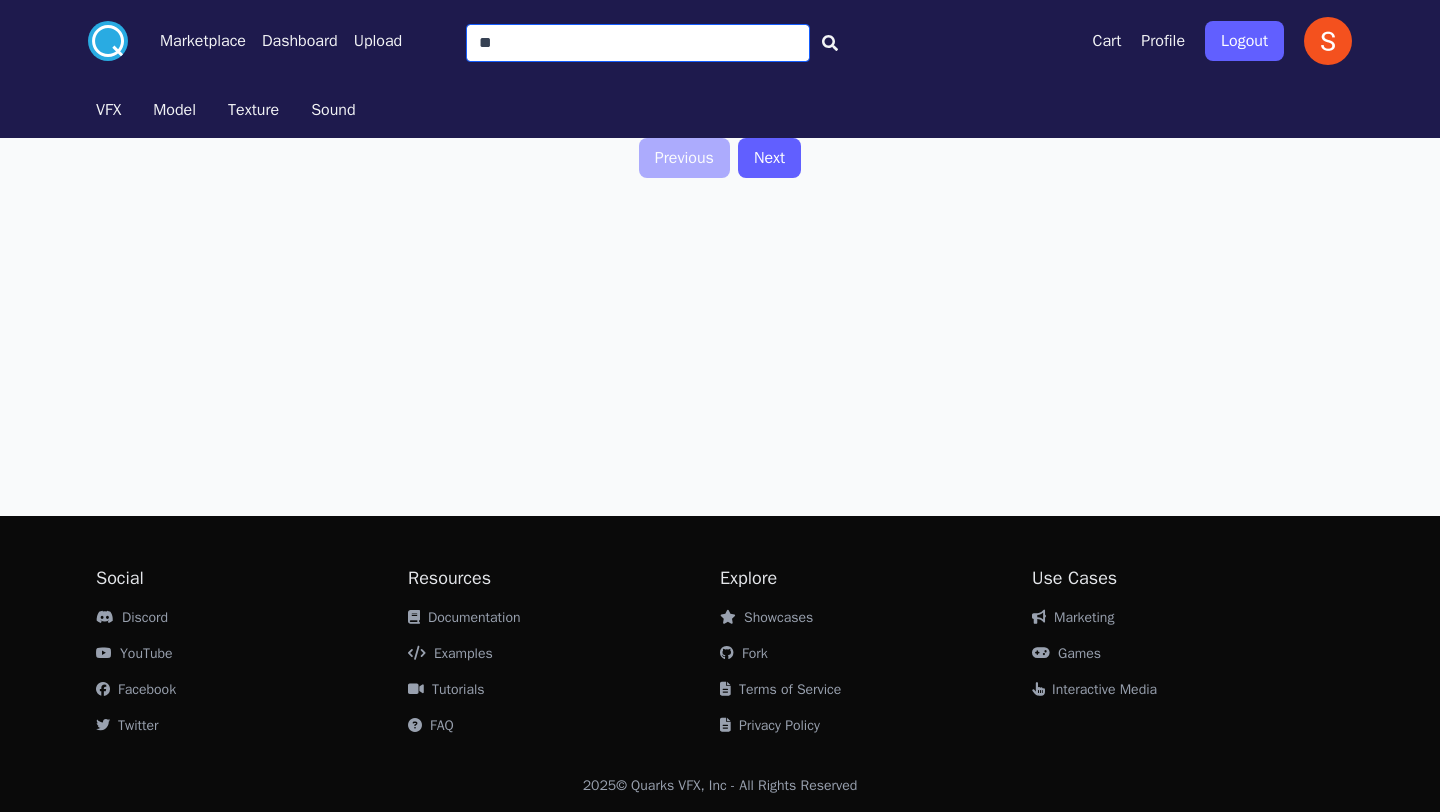 type on "*" 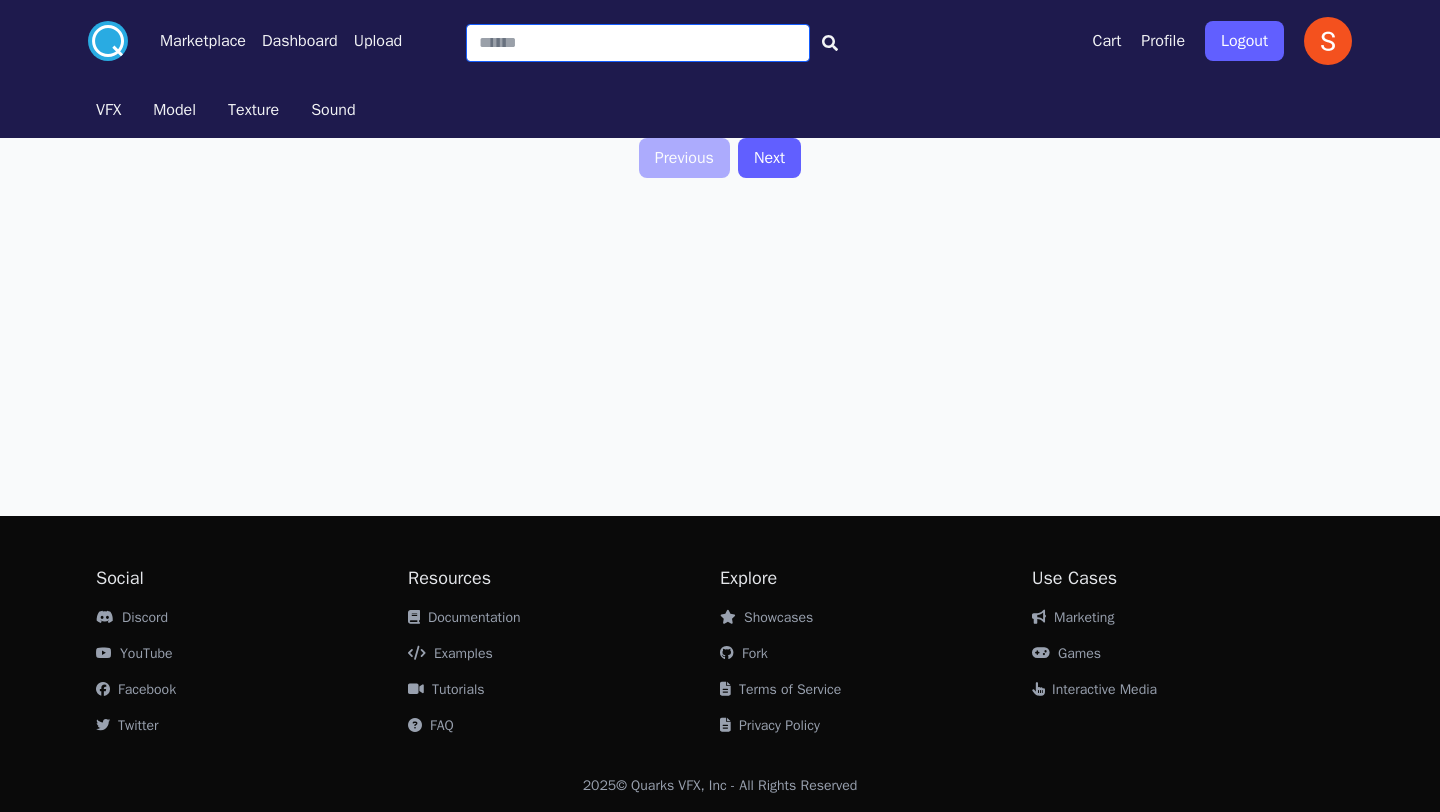 type 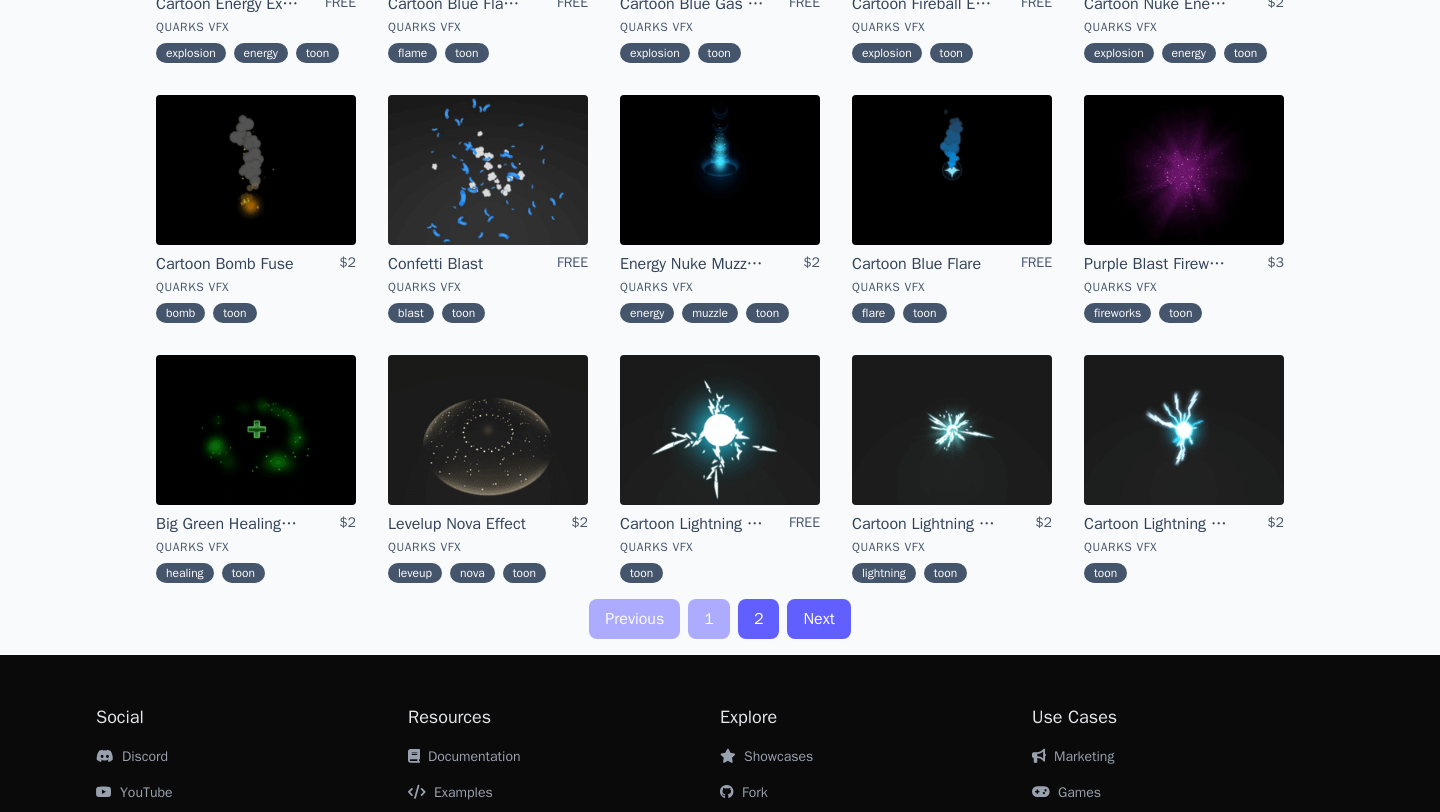 scroll, scrollTop: 602, scrollLeft: 0, axis: vertical 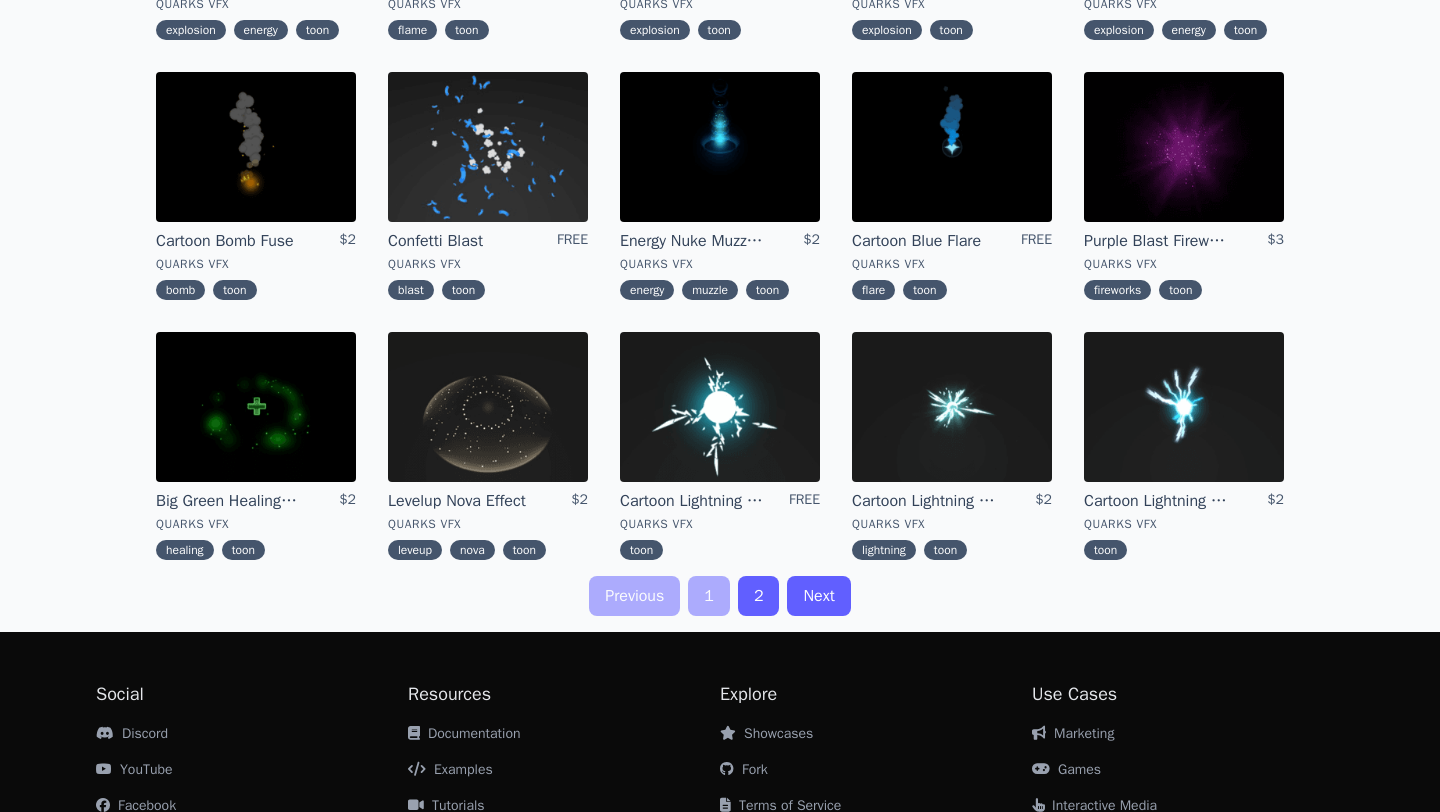 click on "2" at bounding box center [759, 596] 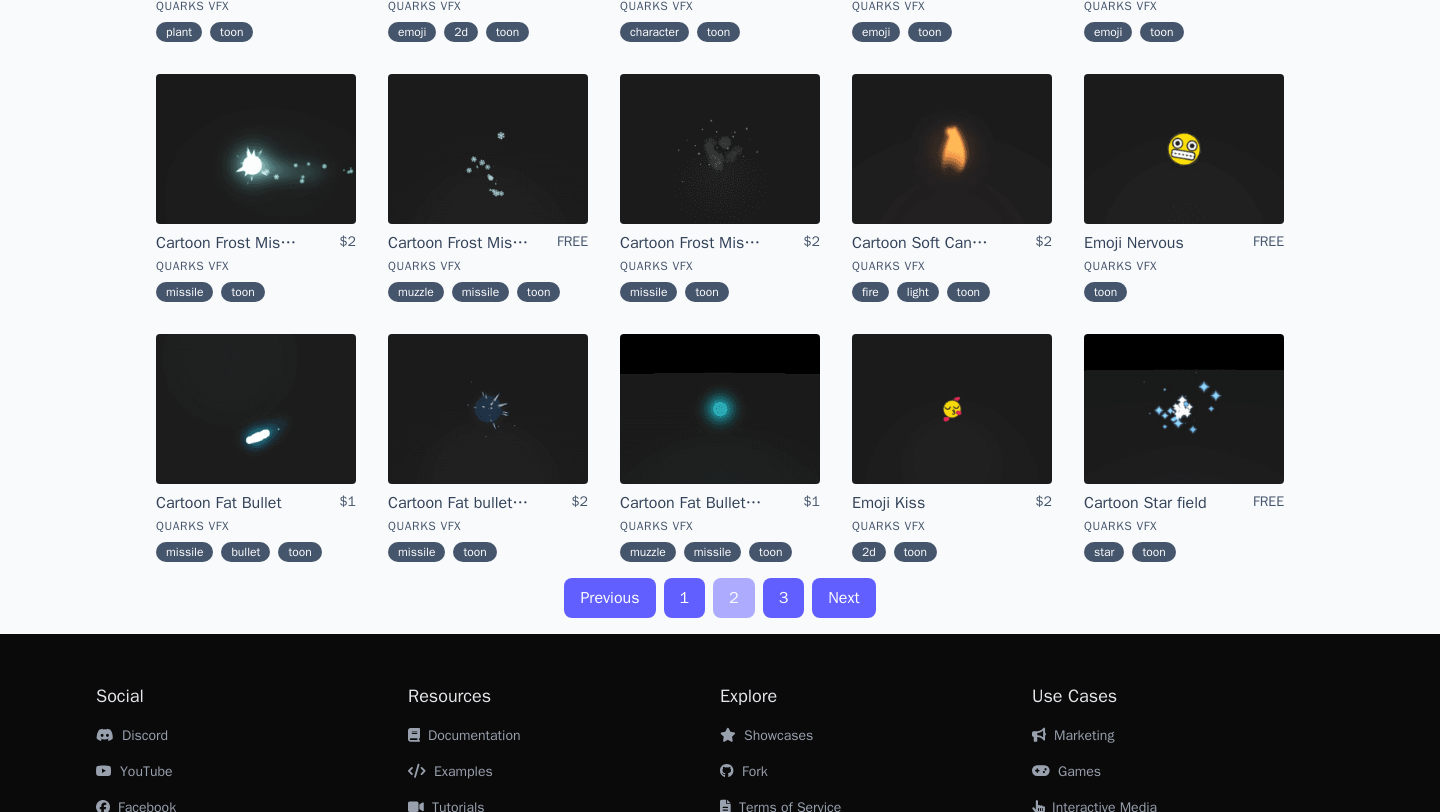 scroll, scrollTop: 718, scrollLeft: 0, axis: vertical 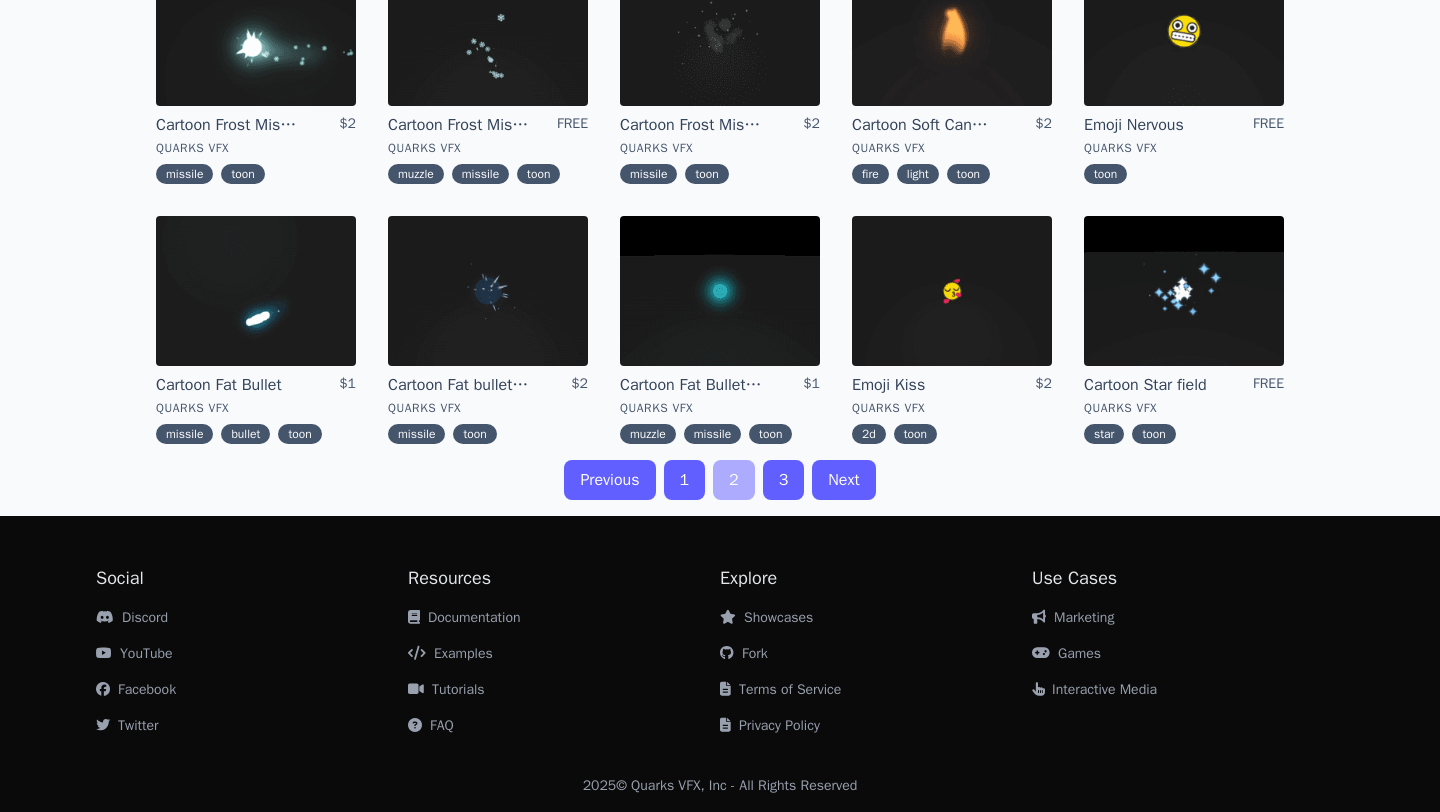 click on "3" at bounding box center (784, 480) 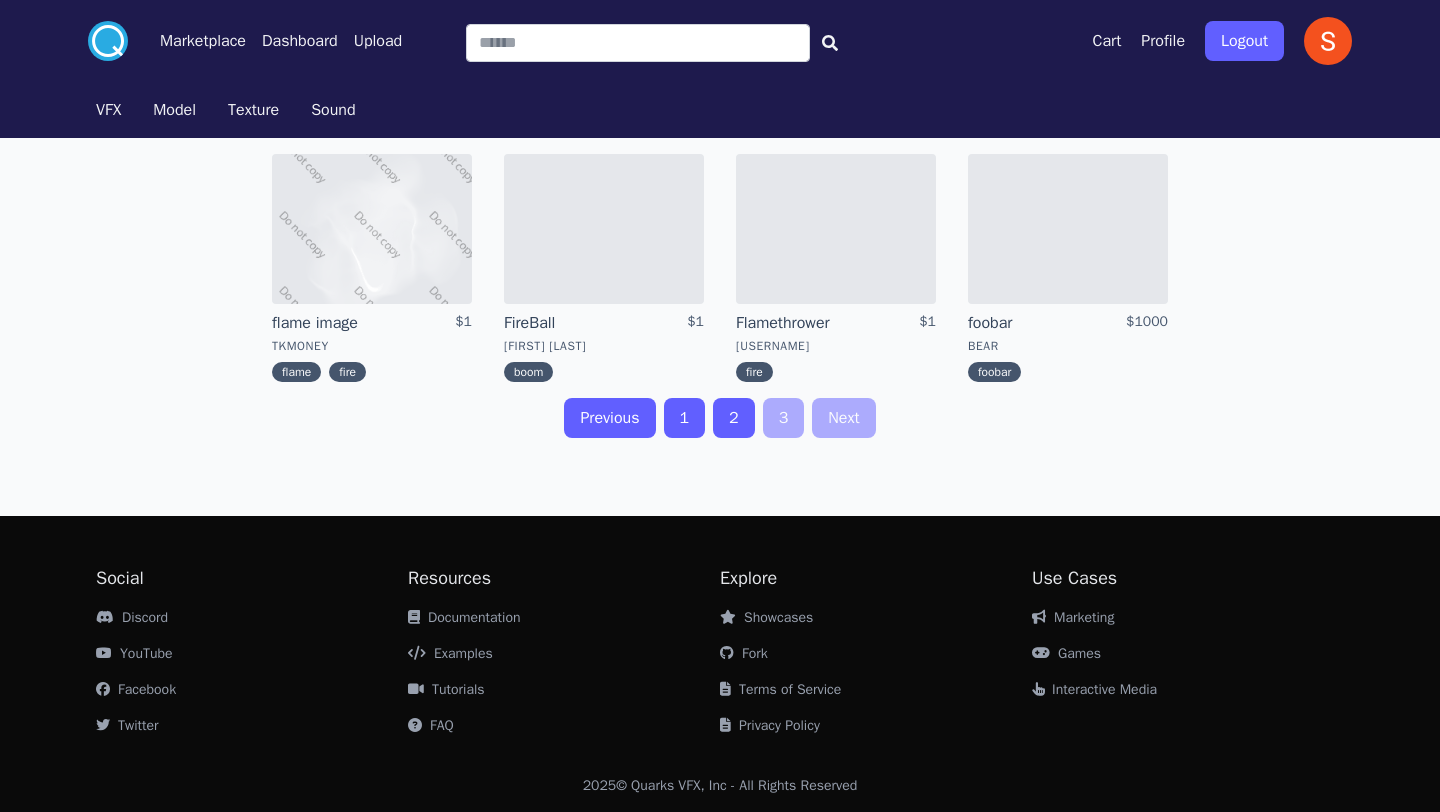scroll, scrollTop: 0, scrollLeft: 0, axis: both 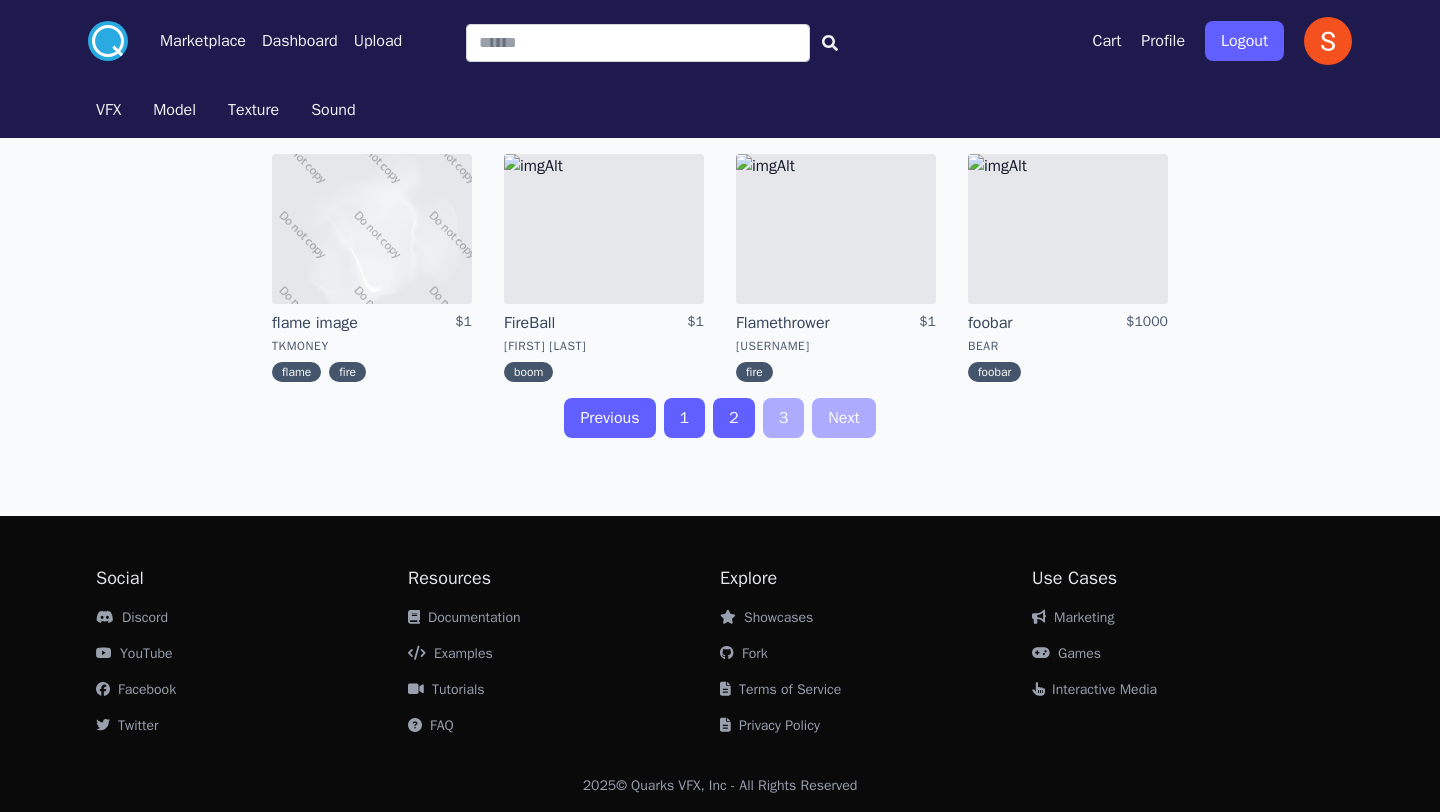 click on "1" at bounding box center (685, 418) 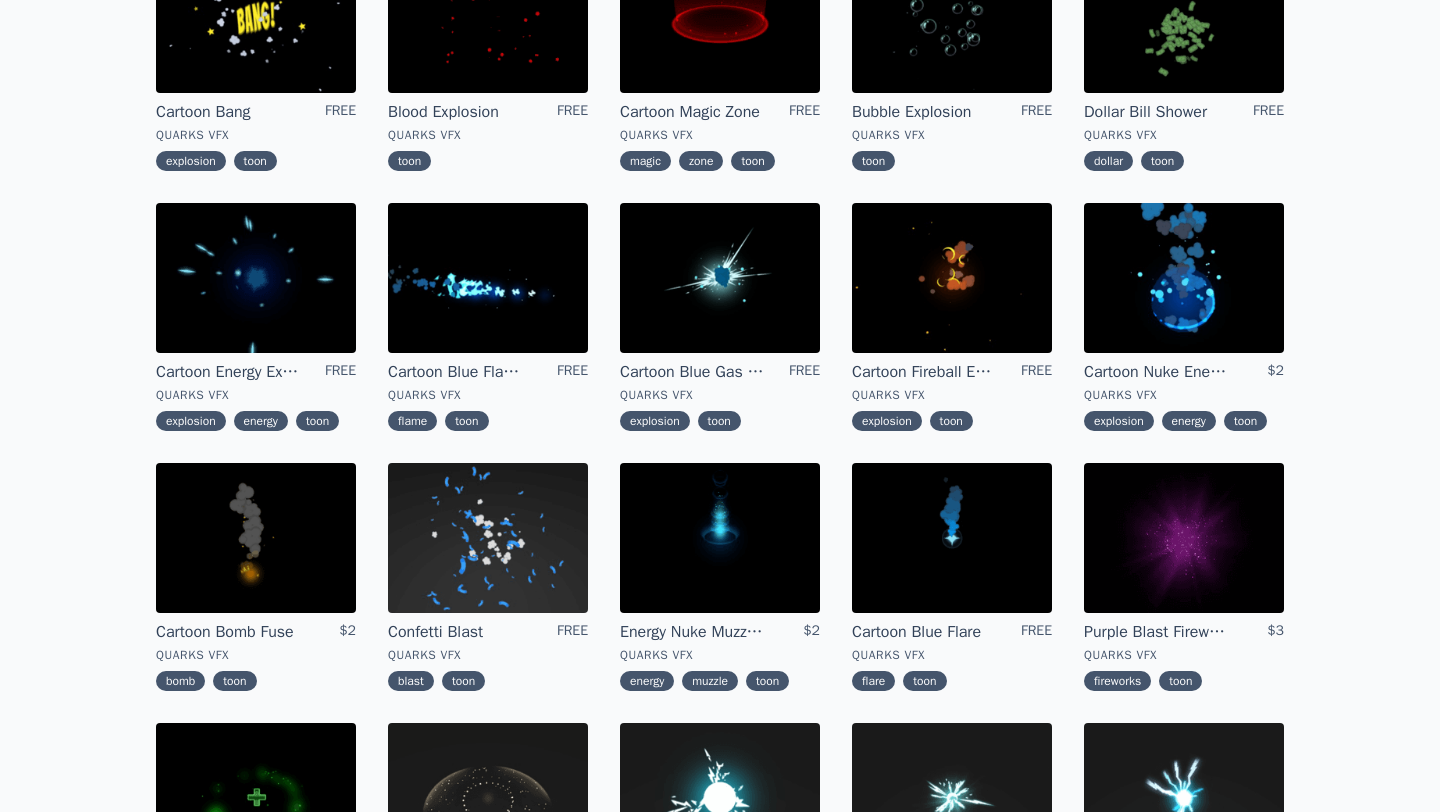 scroll, scrollTop: 214, scrollLeft: 0, axis: vertical 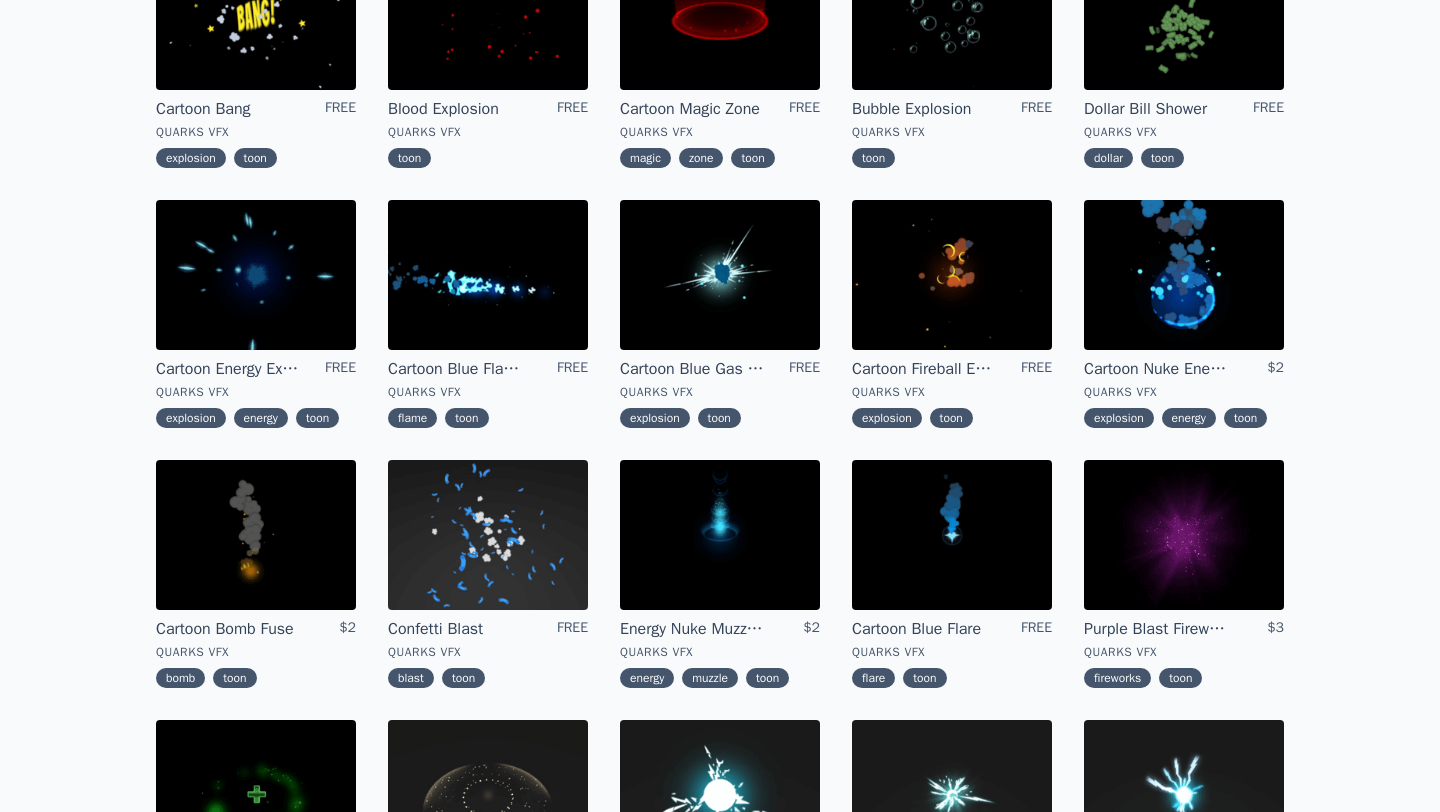 click at bounding box center [256, 535] 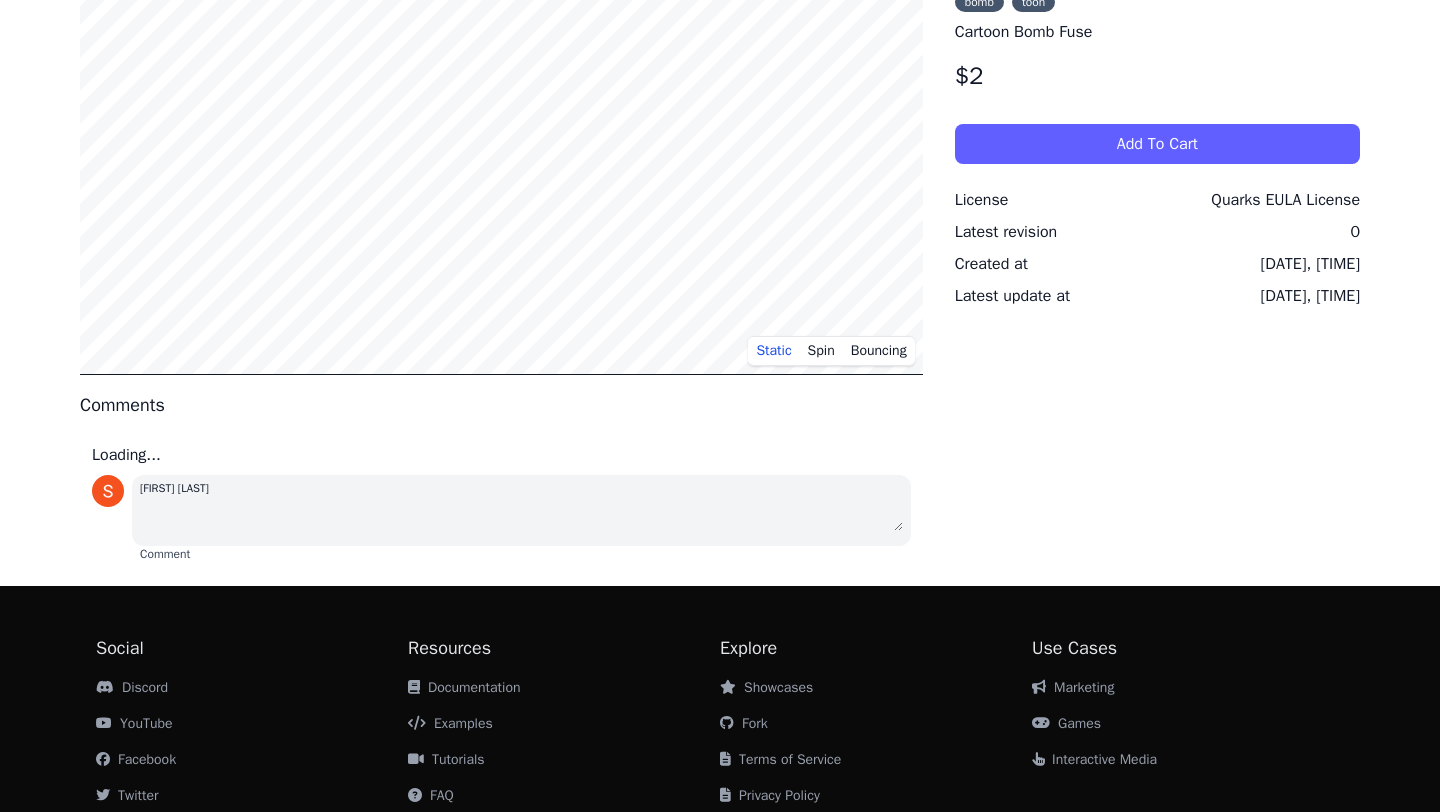 scroll, scrollTop: 0, scrollLeft: 0, axis: both 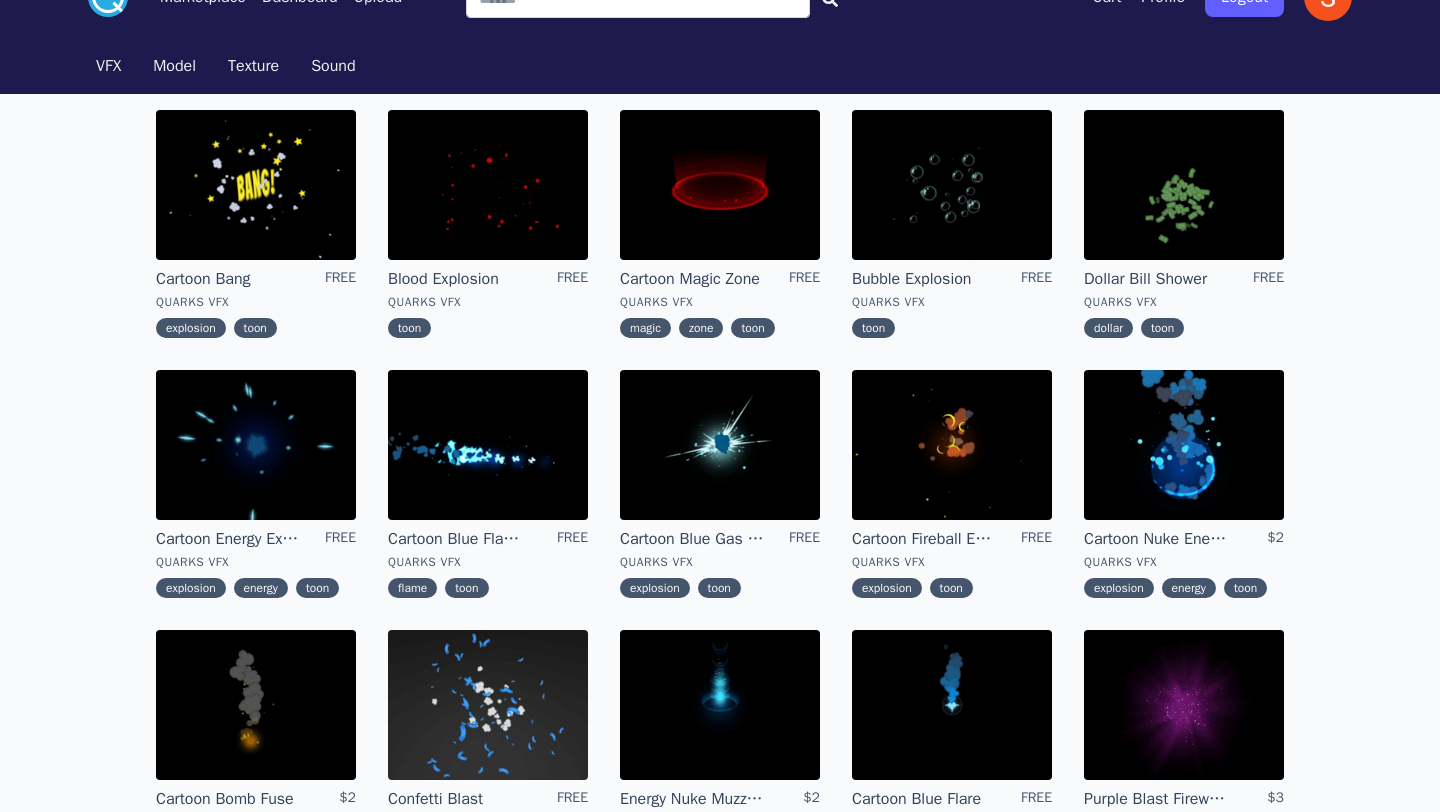 click at bounding box center [1184, 445] 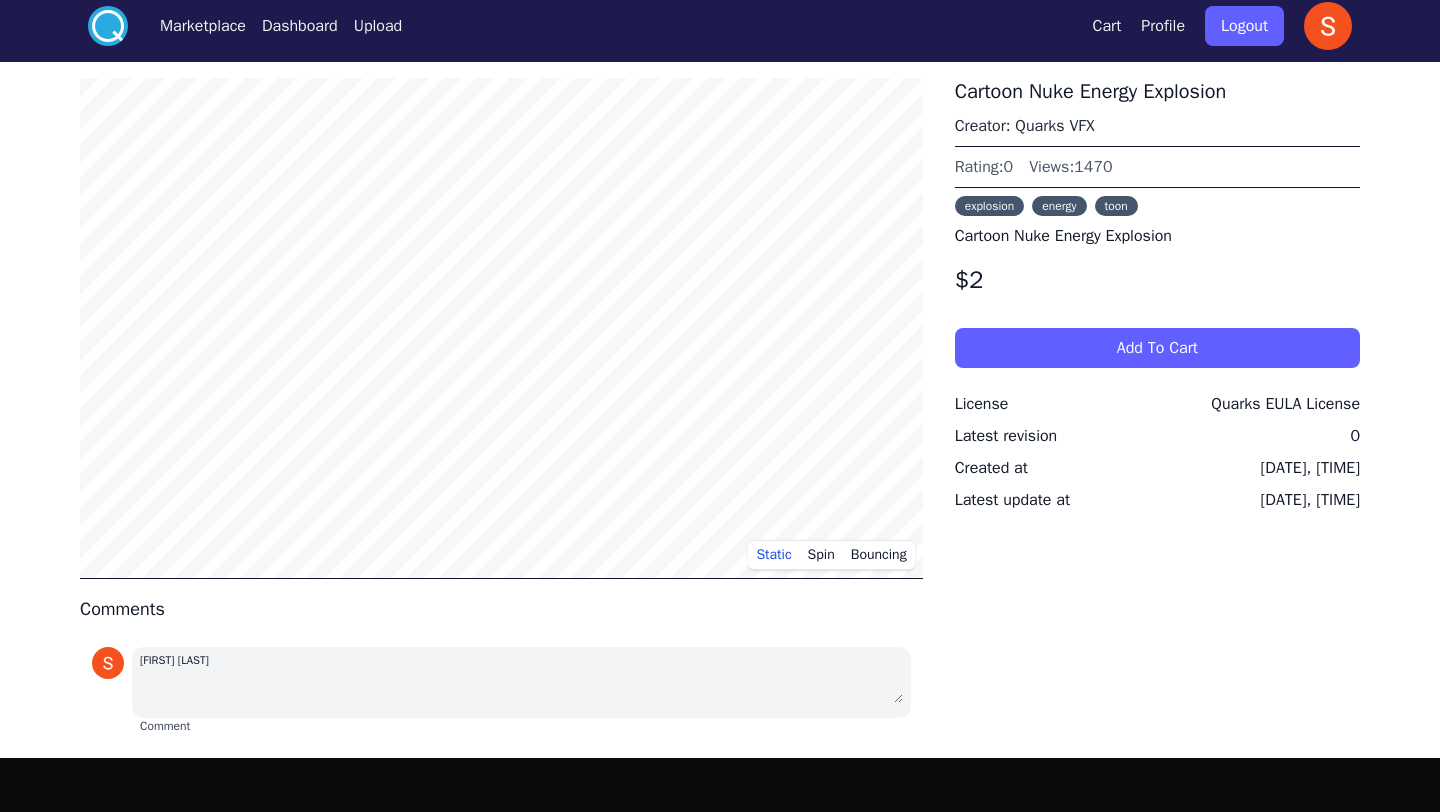 drag, startPoint x: 1134, startPoint y: 675, endPoint x: 1314, endPoint y: 811, distance: 225.60143 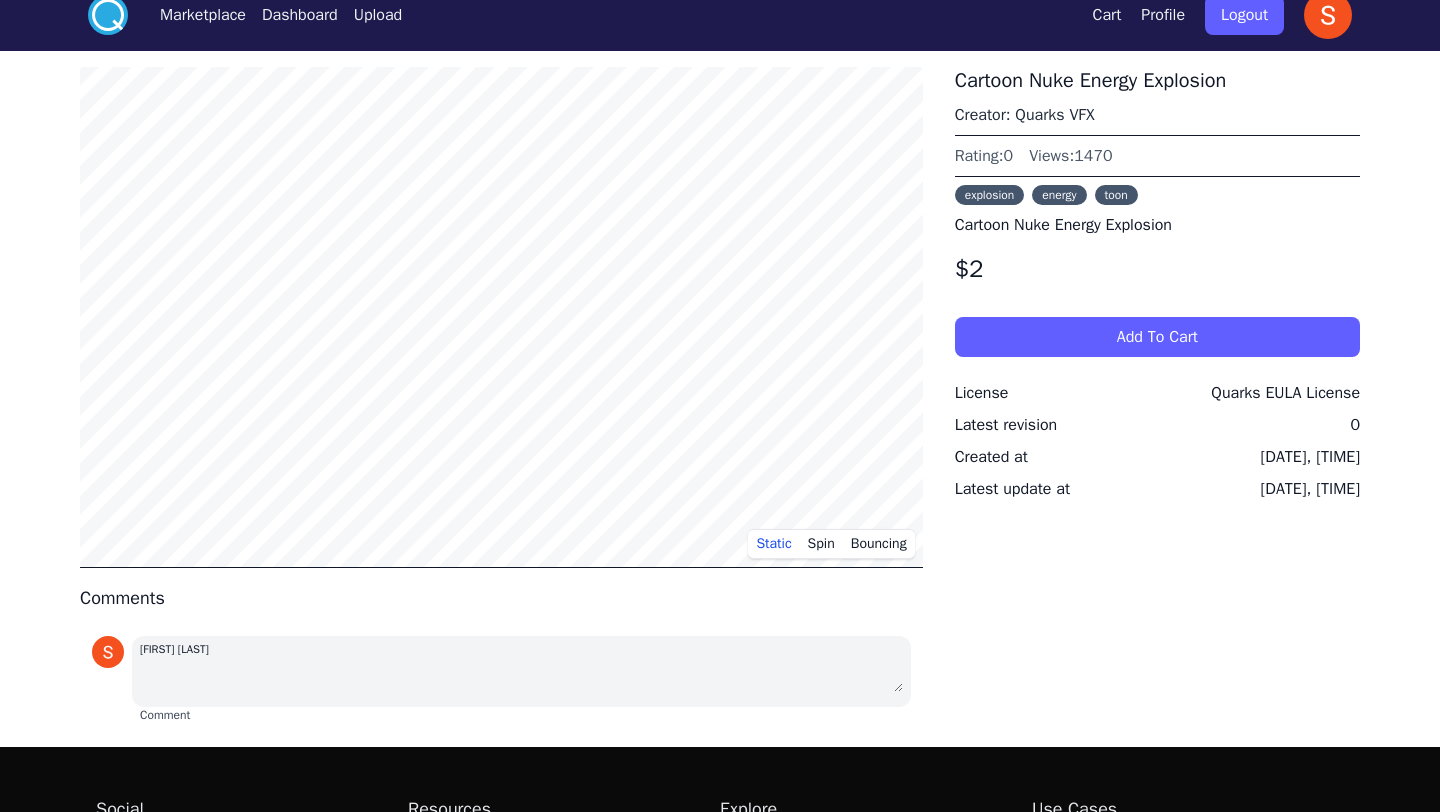 drag, startPoint x: 1314, startPoint y: 811, endPoint x: 1351, endPoint y: 811, distance: 37 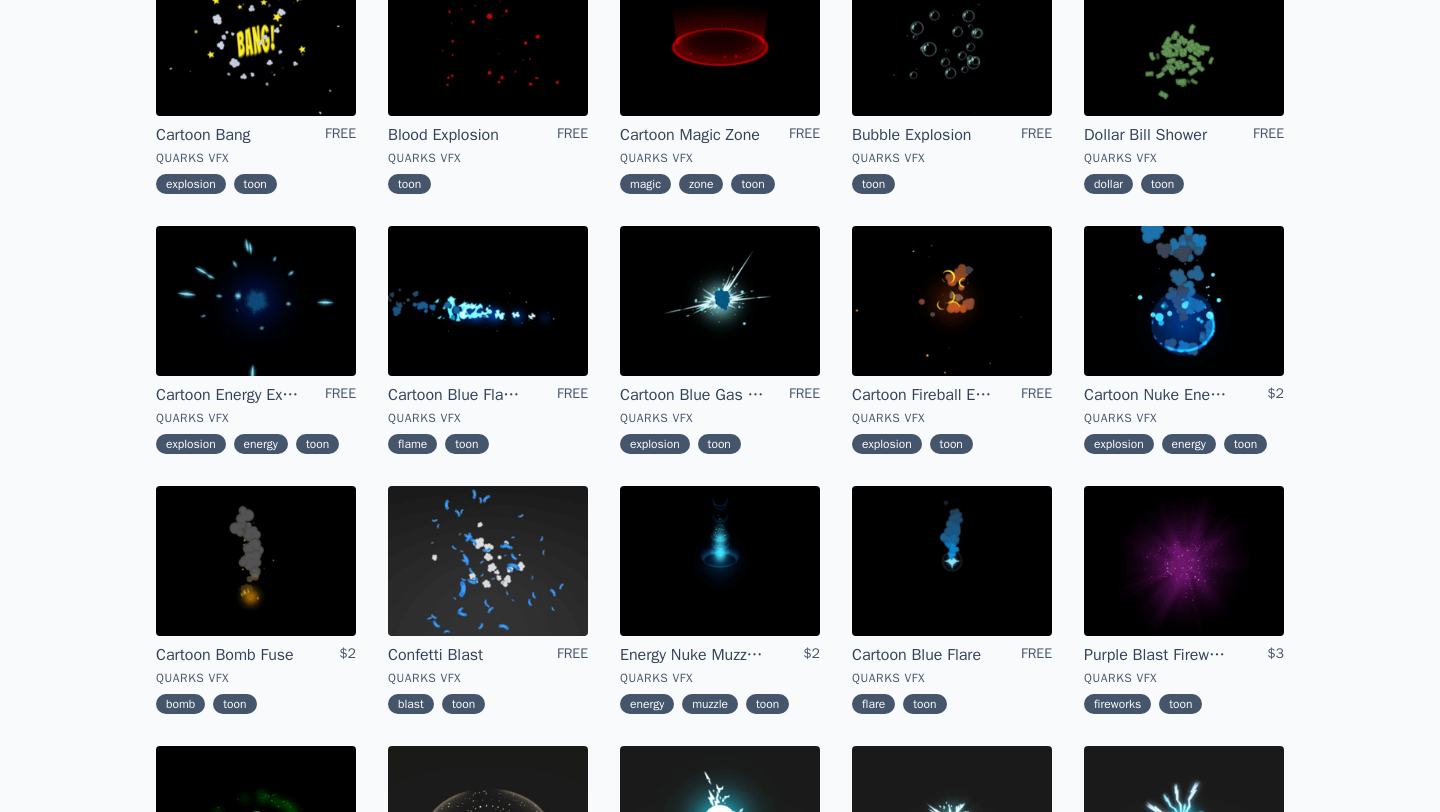 scroll, scrollTop: 186, scrollLeft: 0, axis: vertical 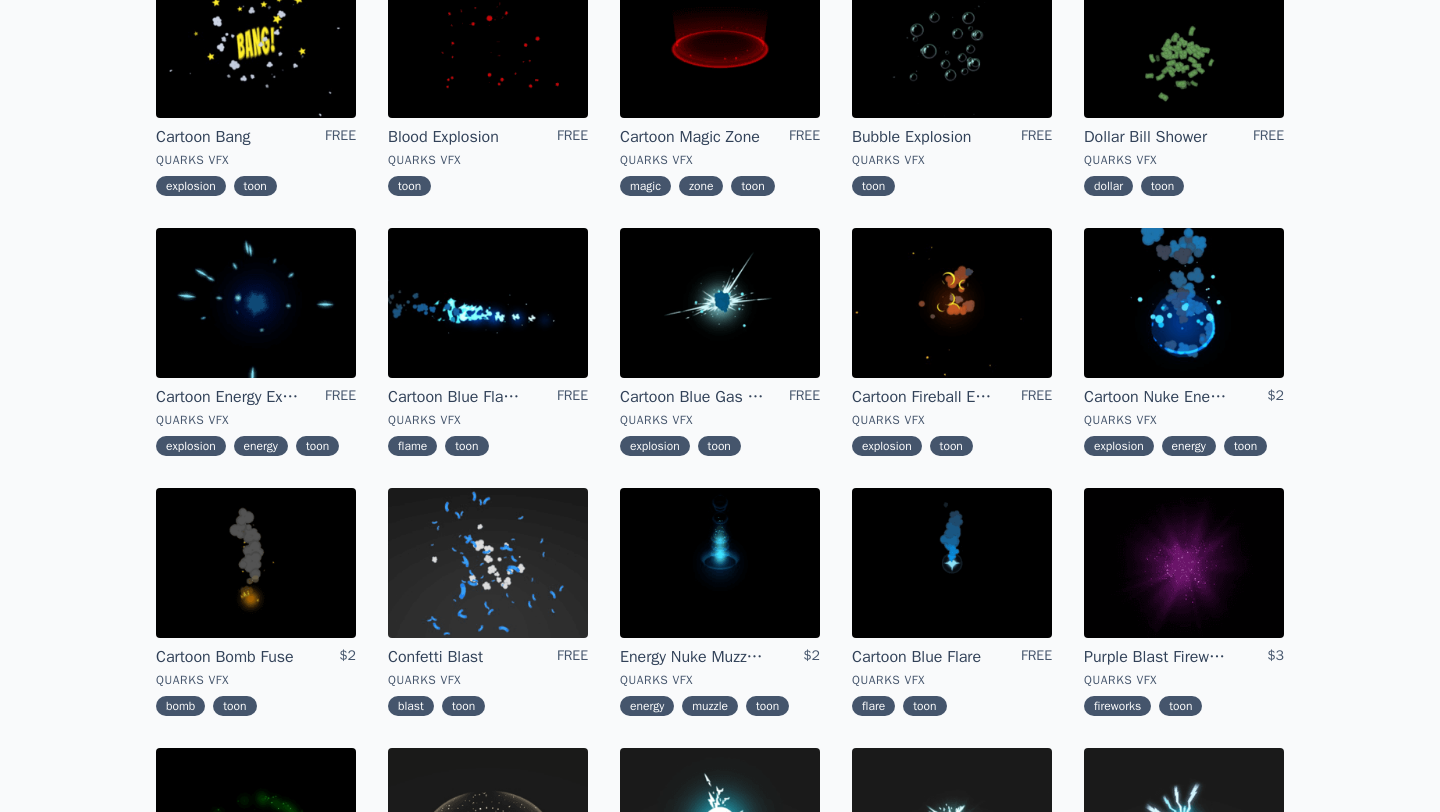 click at bounding box center [952, 563] 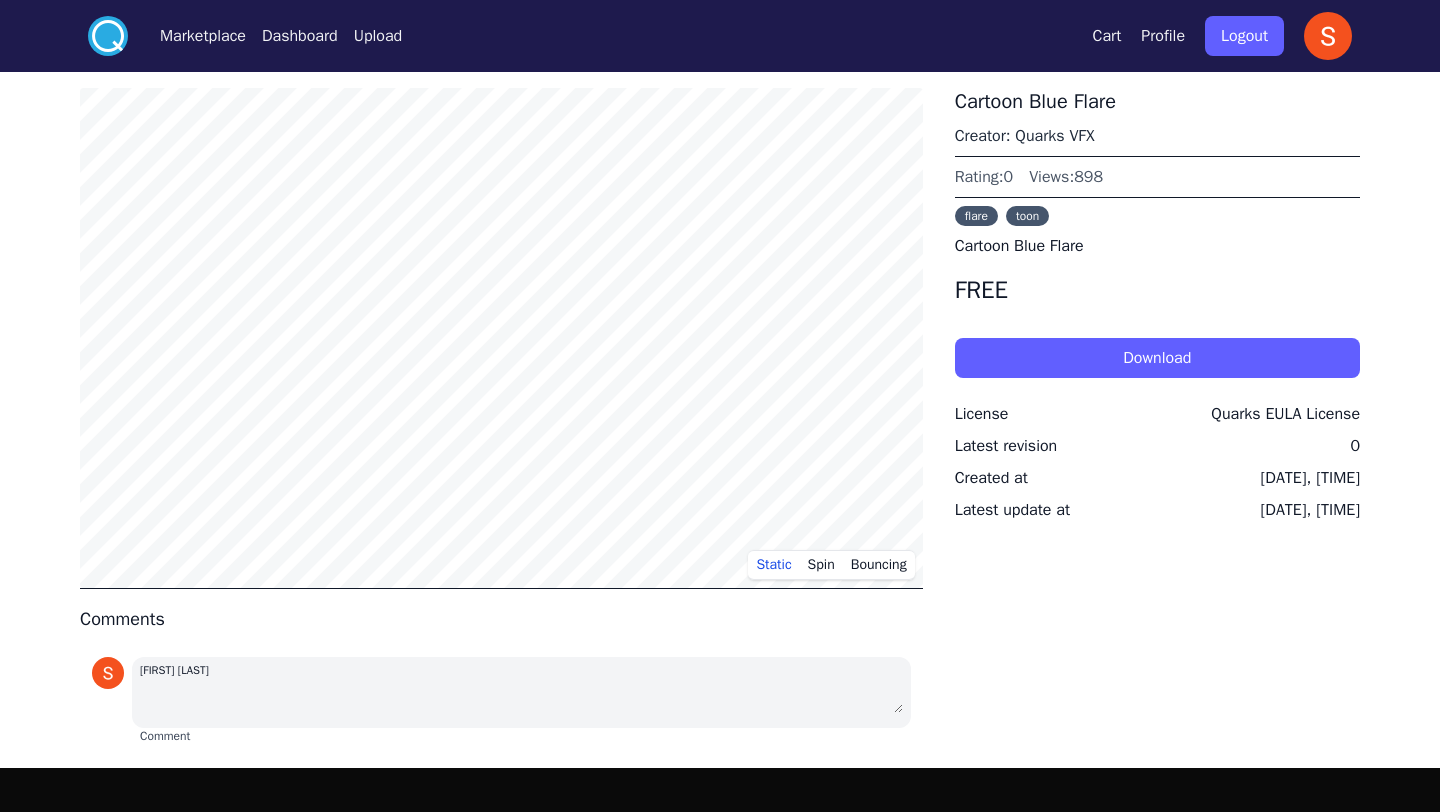 click on "Download" at bounding box center [1157, 358] 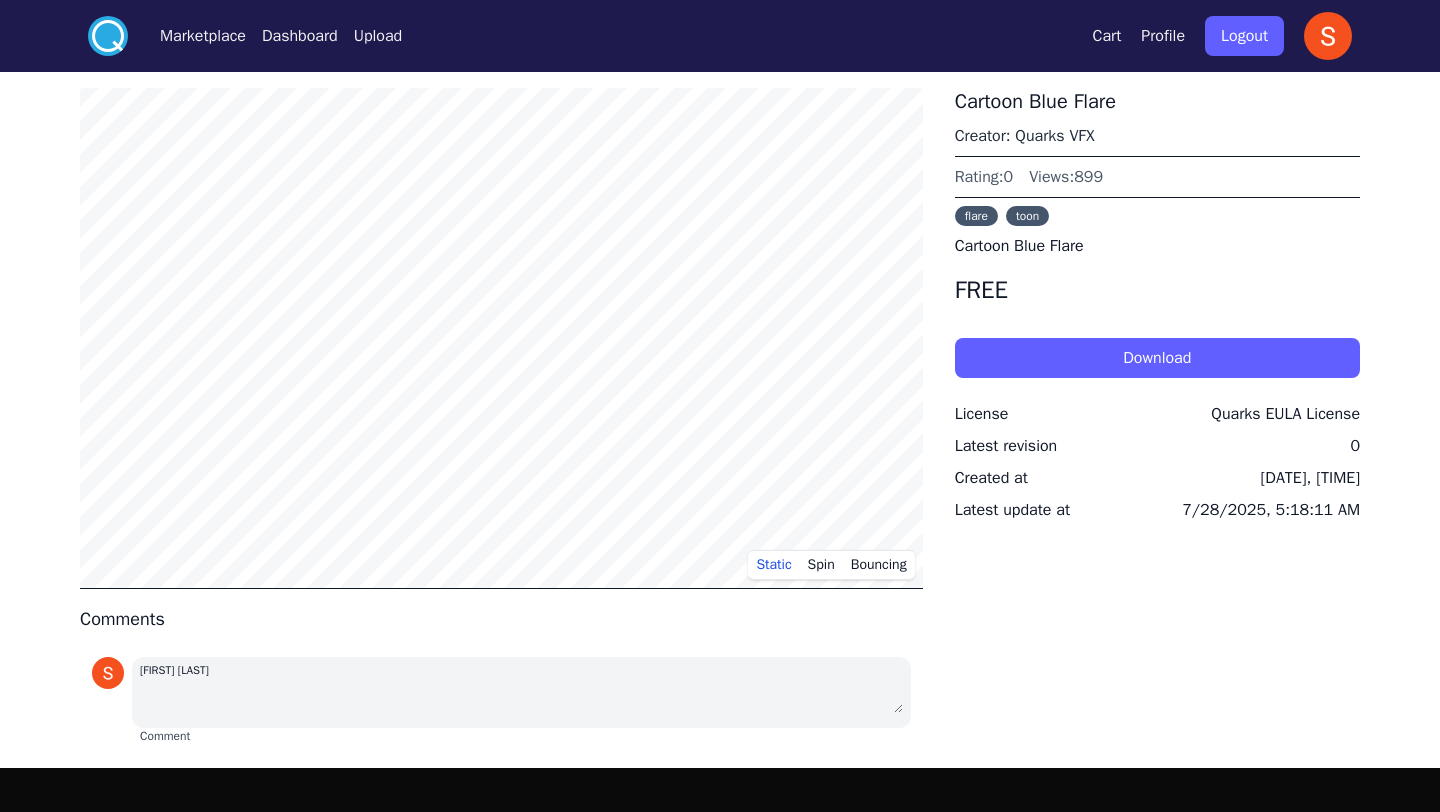 click on "Dashboard" at bounding box center (300, 36) 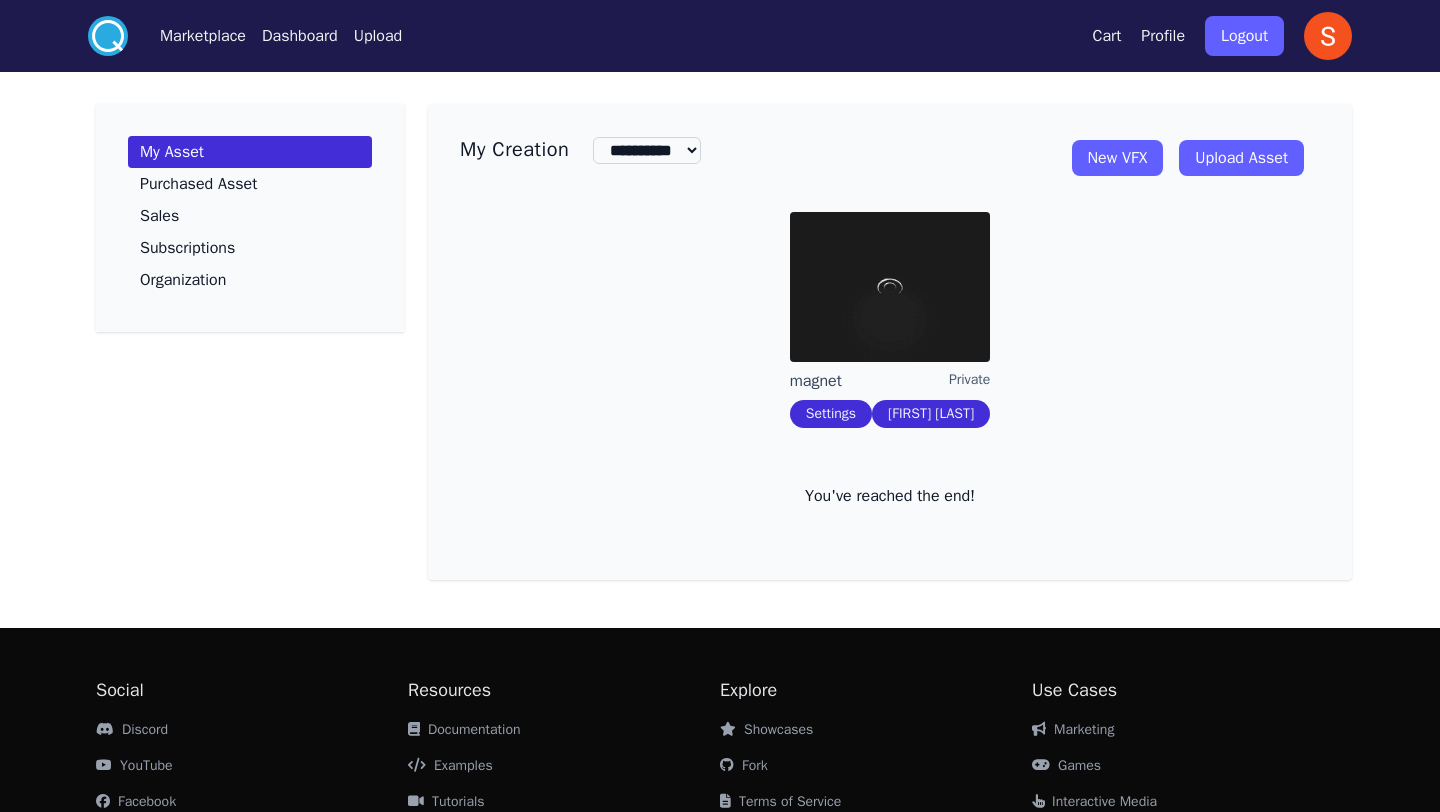 click on "[FIRST] [LAST]" at bounding box center (931, 414) 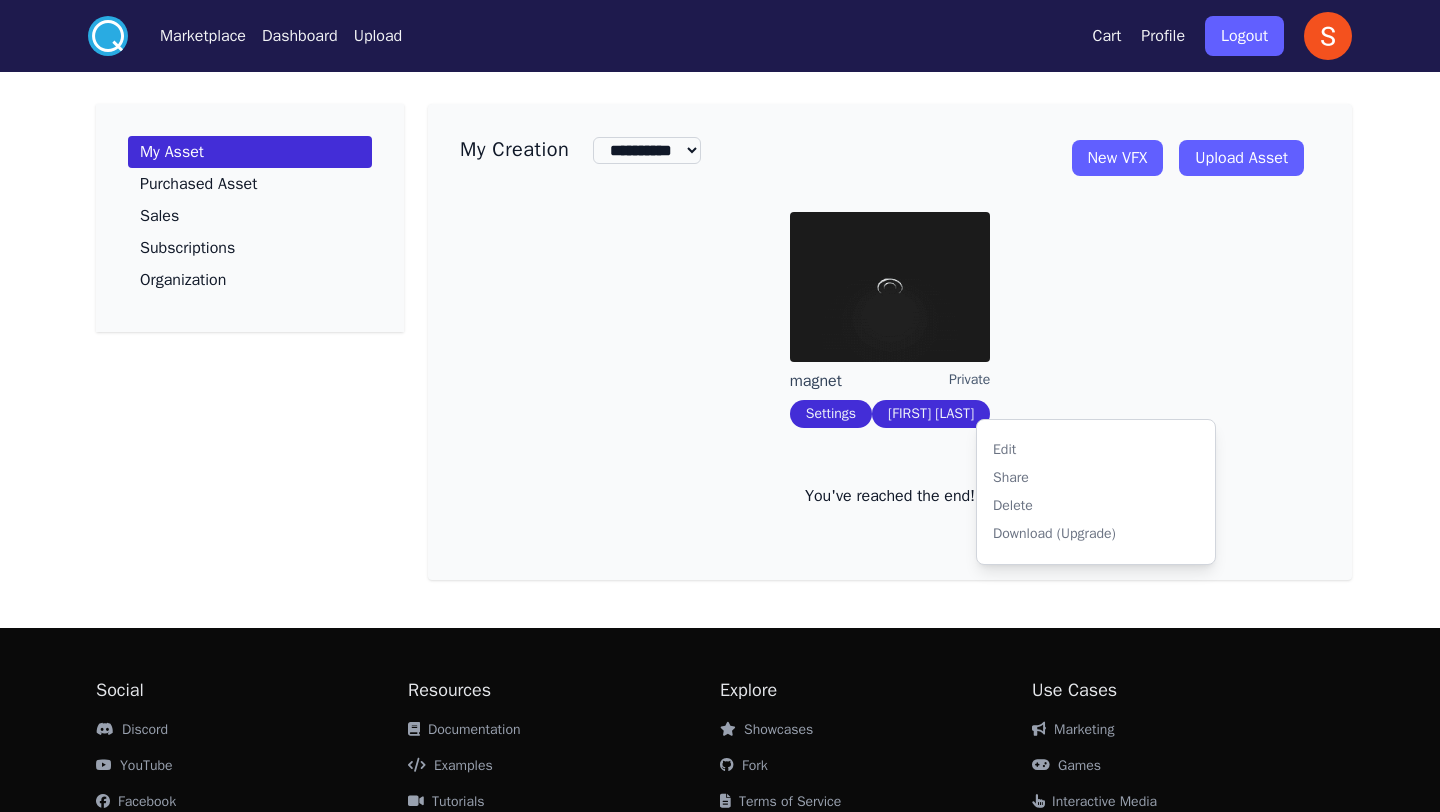 click on "Delete" at bounding box center [1013, 506] 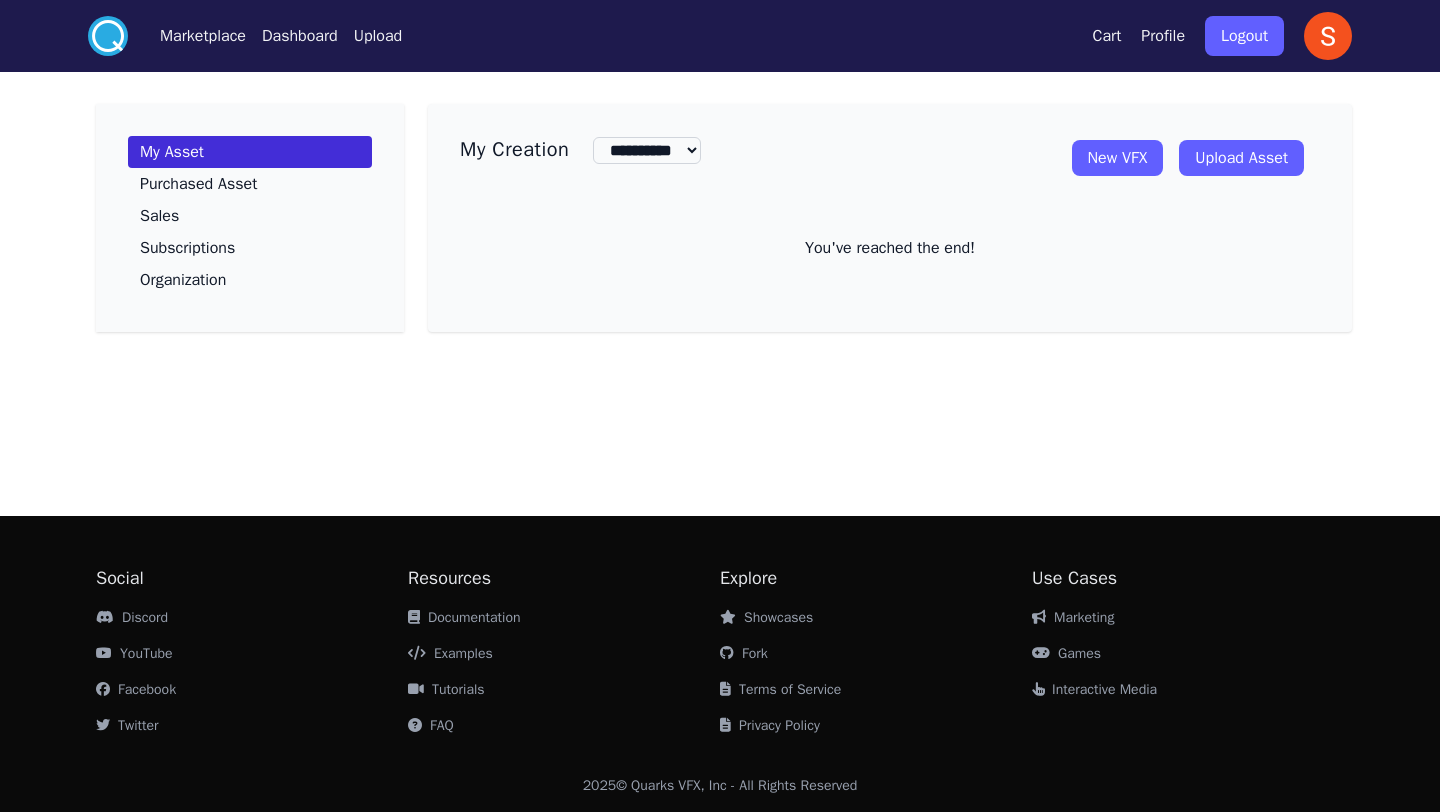 click on "You've reached the end!" at bounding box center (890, 228) 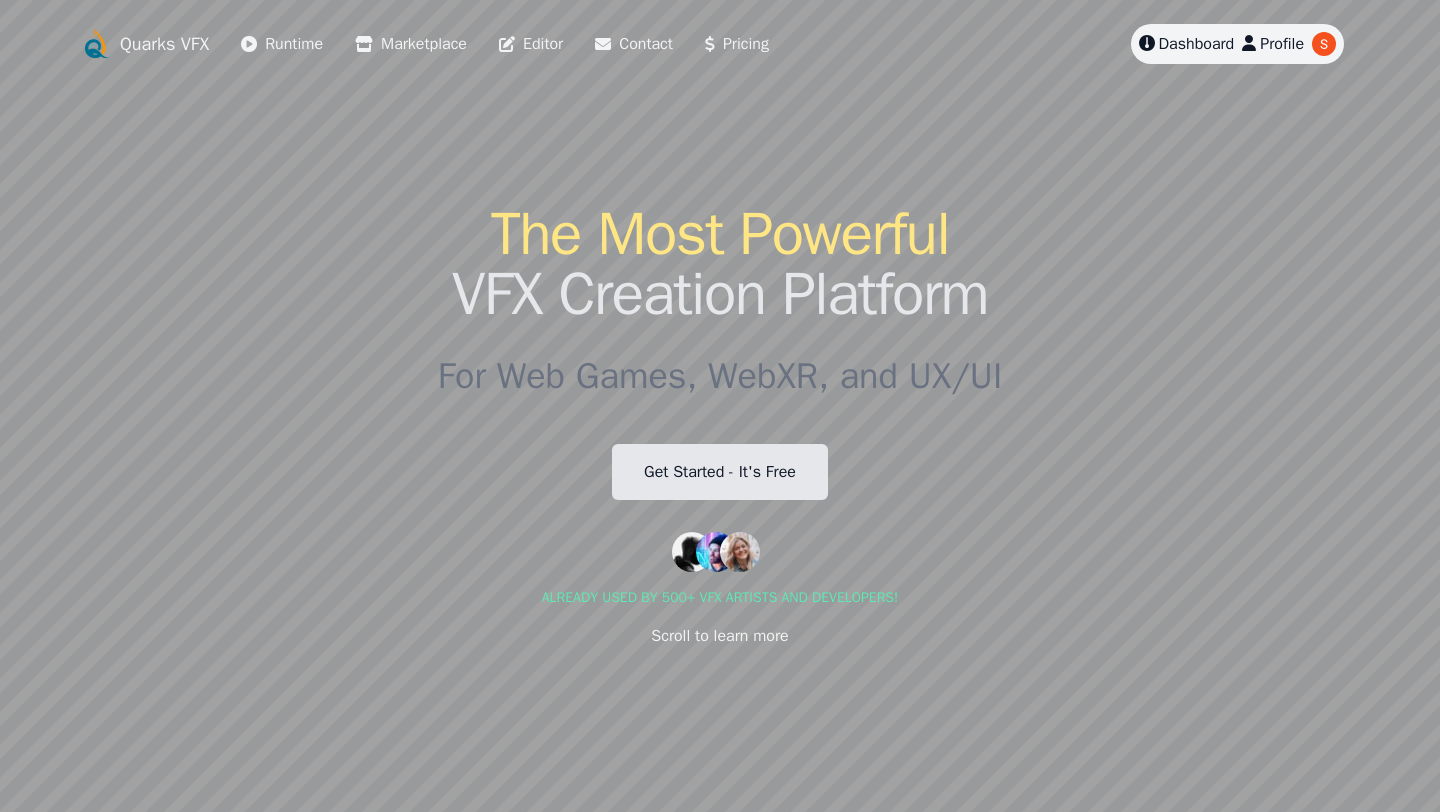 click on "Get Started - It's Free" at bounding box center [720, 472] 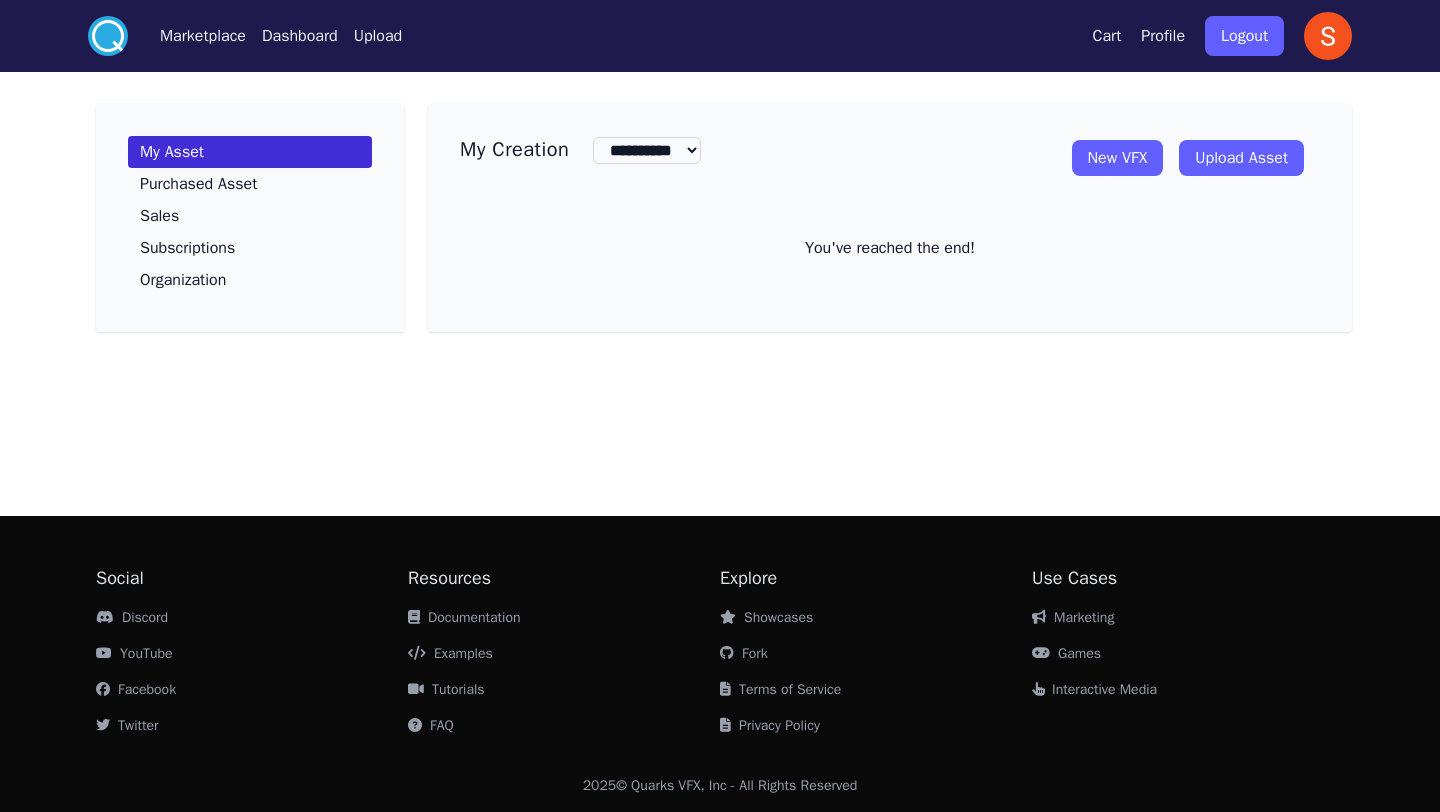 click on "You've reached the end!" at bounding box center [890, 248] 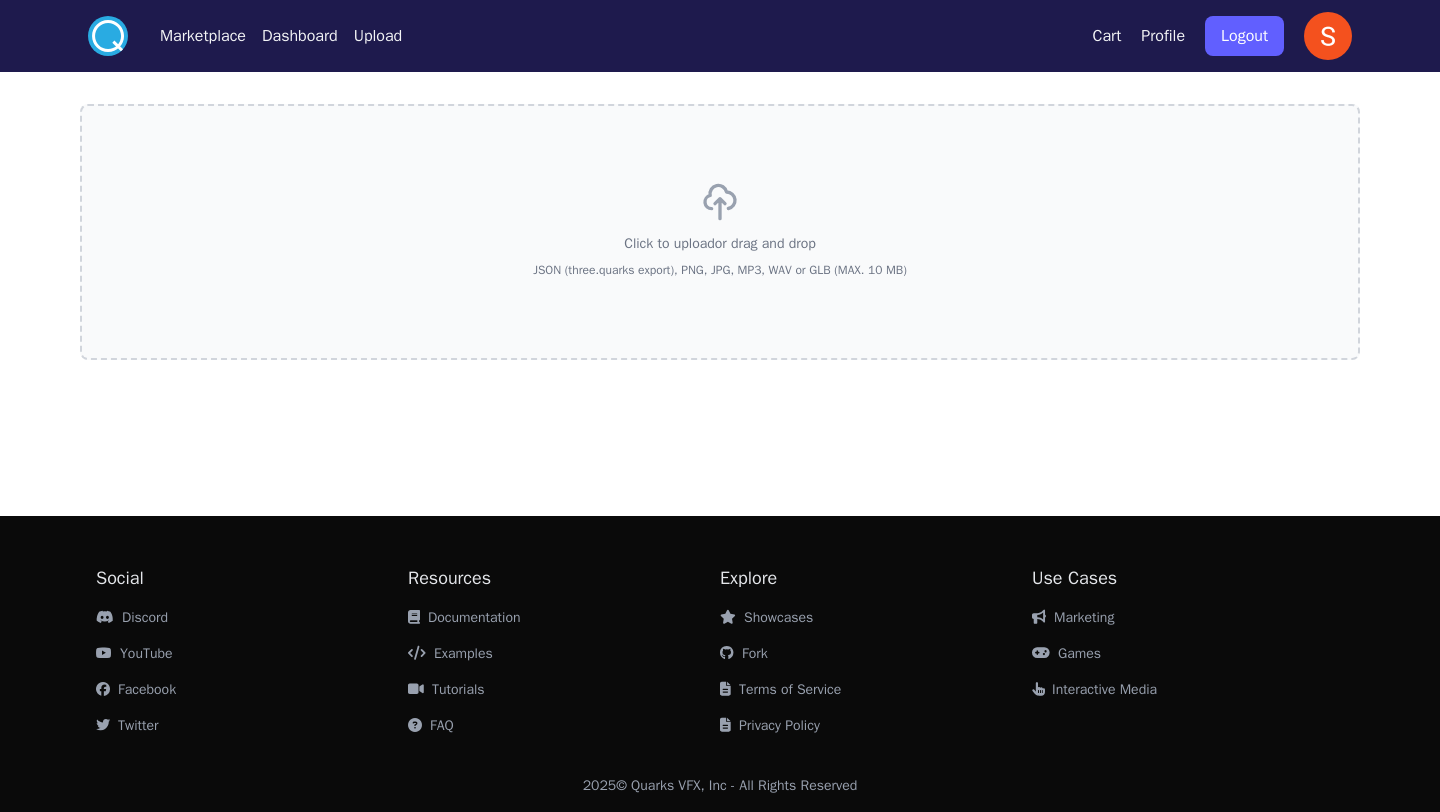 click on "Click to upload  or drag and drop JSON (three.quarks export), PNG, JPG, MP3, WAV or GLB (MAX. 10 MB)" at bounding box center [720, 232] 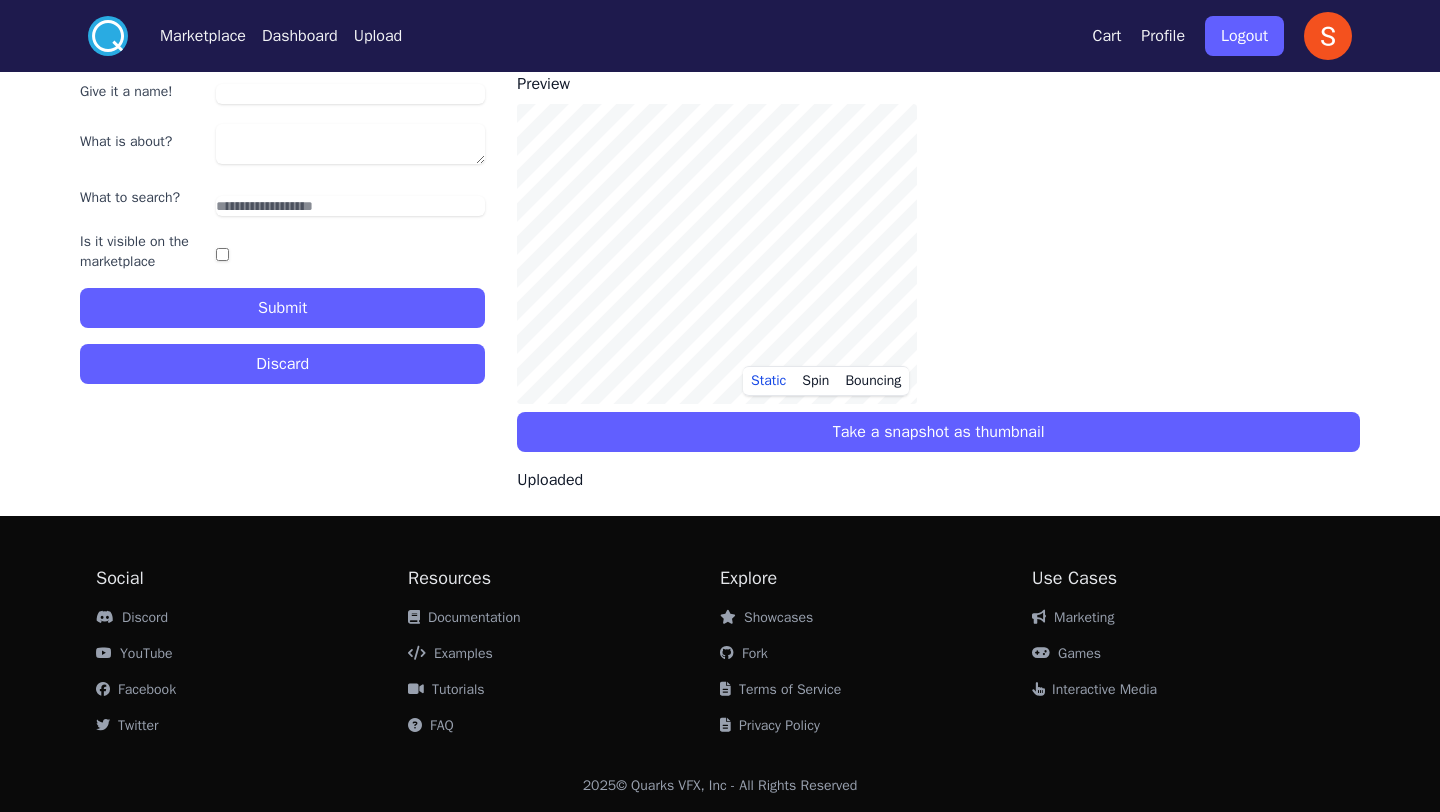 click on "Take a snapshot as thumbnail" at bounding box center (938, 432) 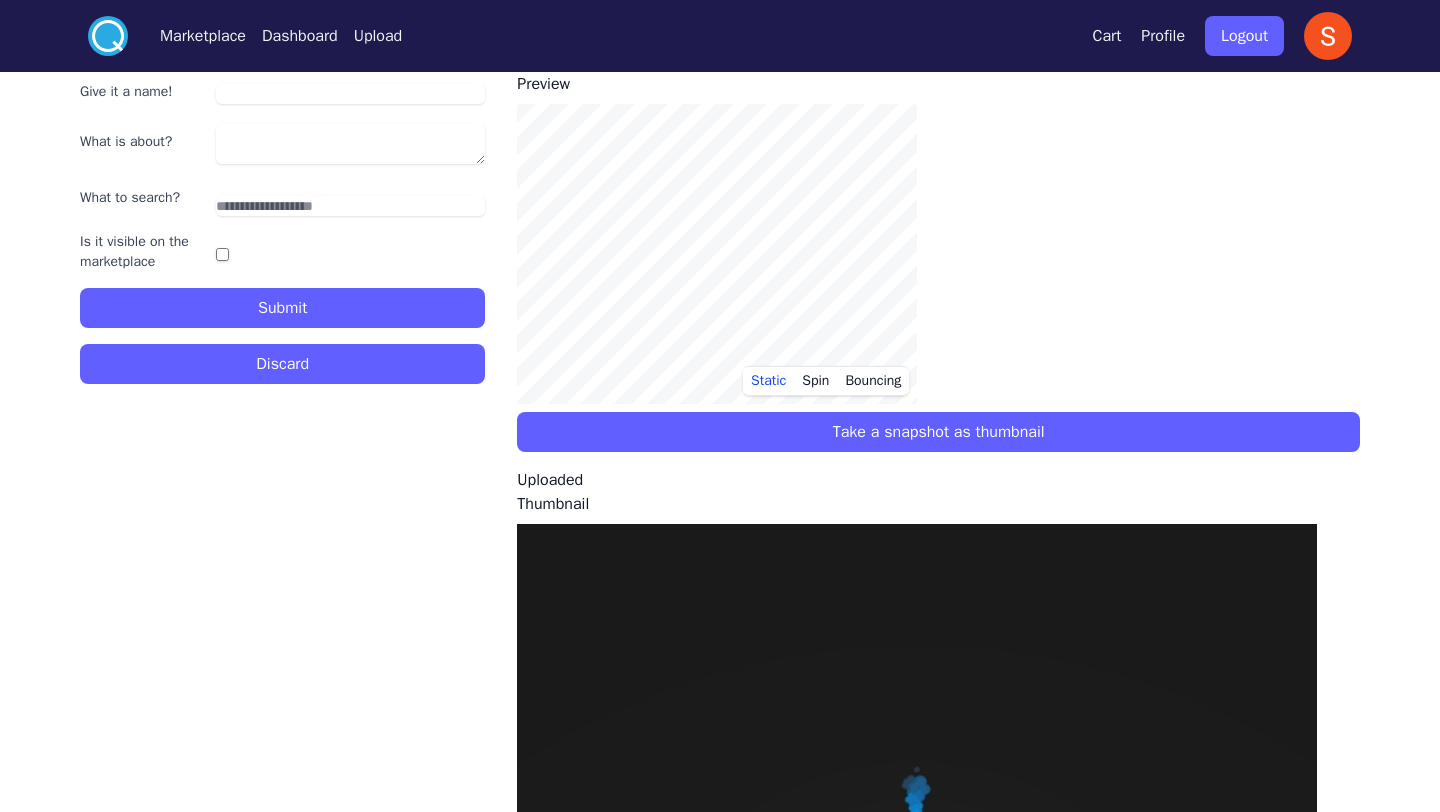 click on "Give it a name! What is about? What to search? Is it visible on the marketplace Submit" at bounding box center [282, 204] 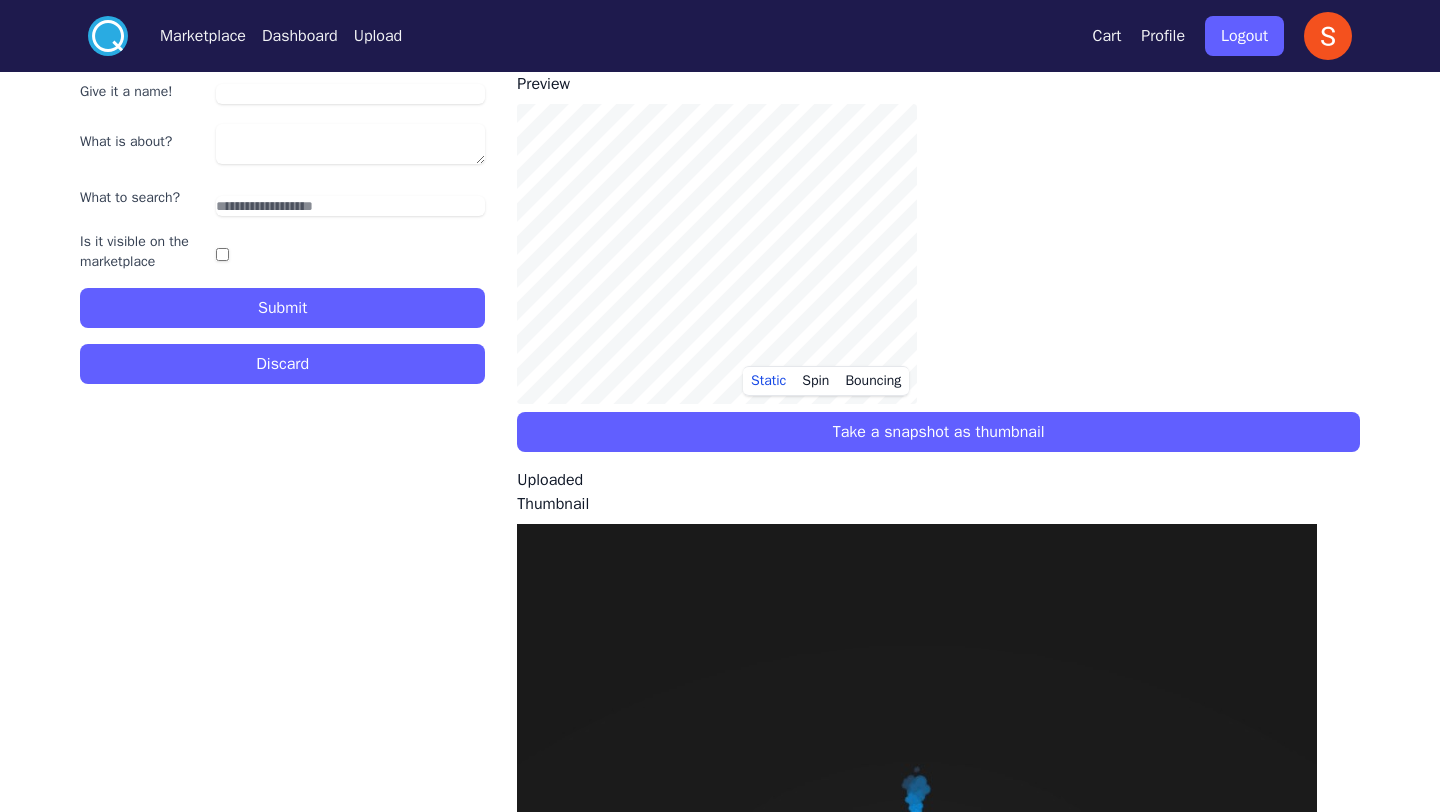 click on "Give it a name!" at bounding box center (351, 94) 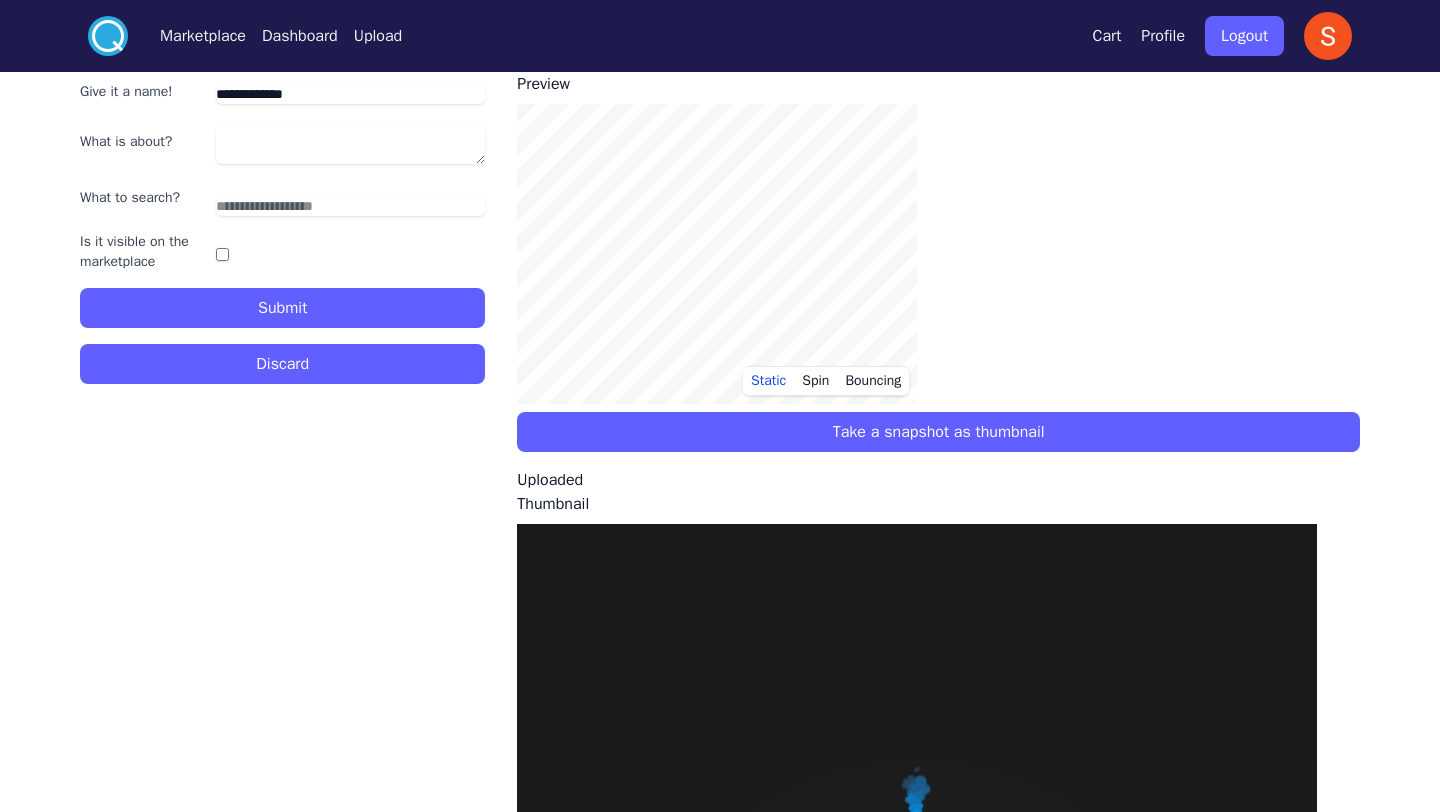 type on "**********" 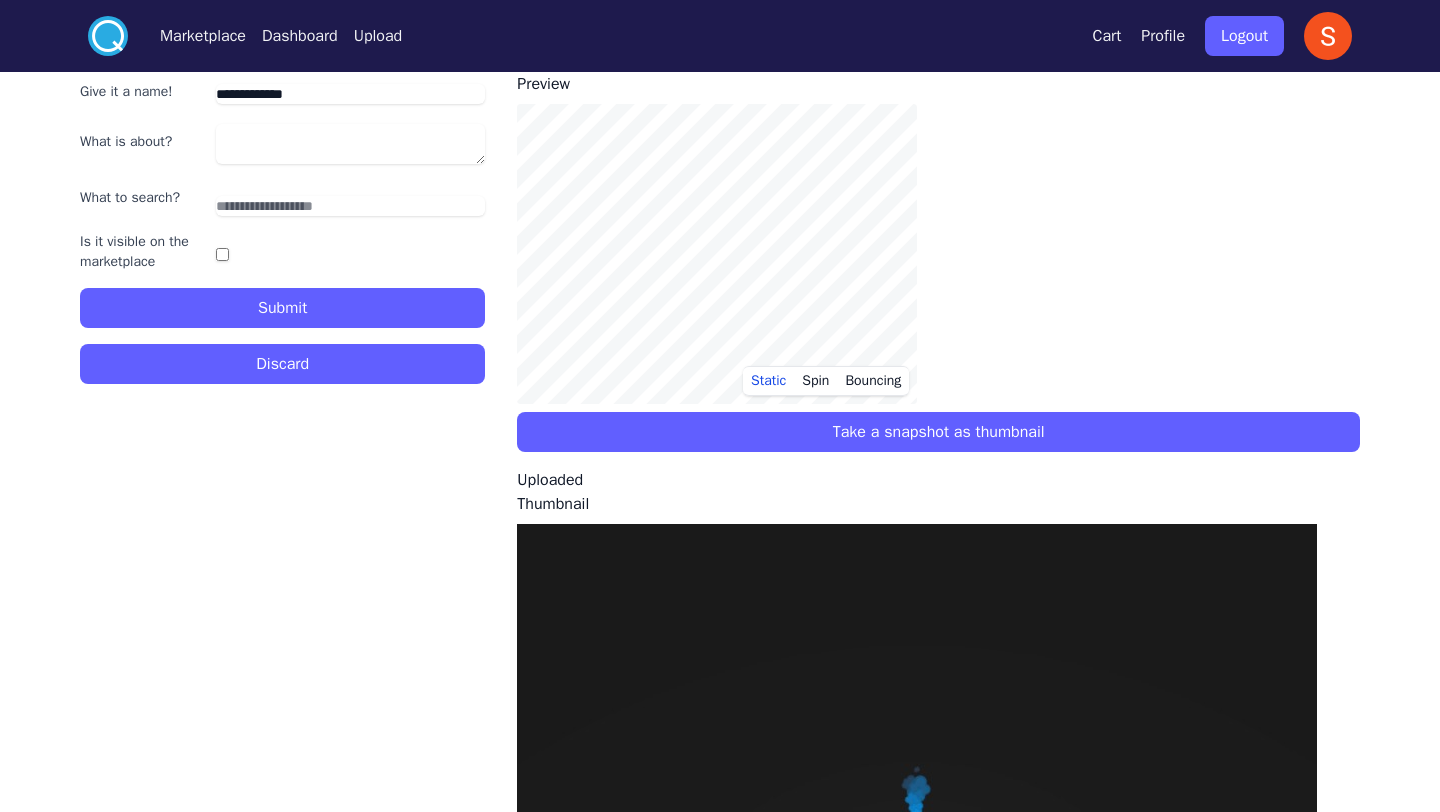 click on "What is about?" at bounding box center (351, 144) 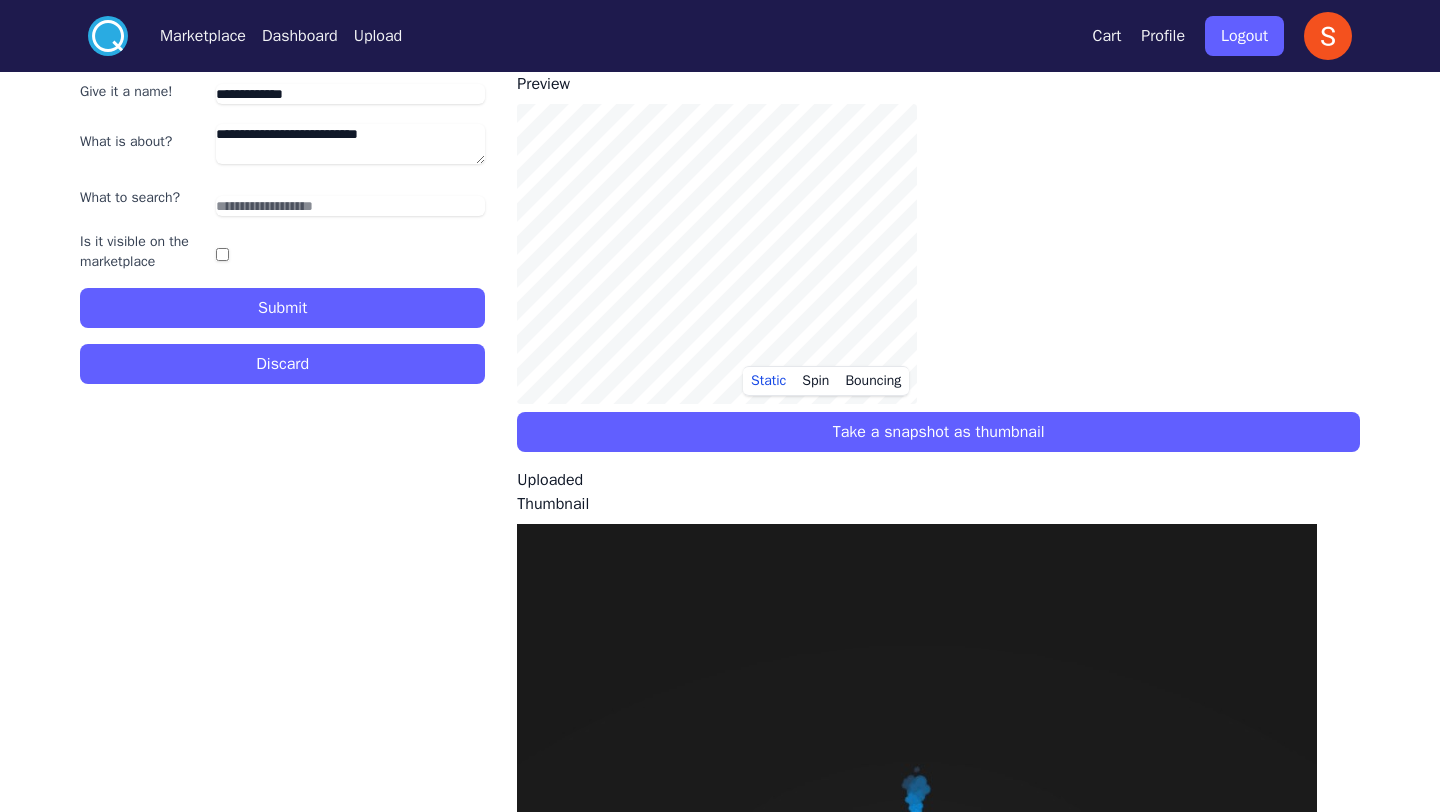 type on "**********" 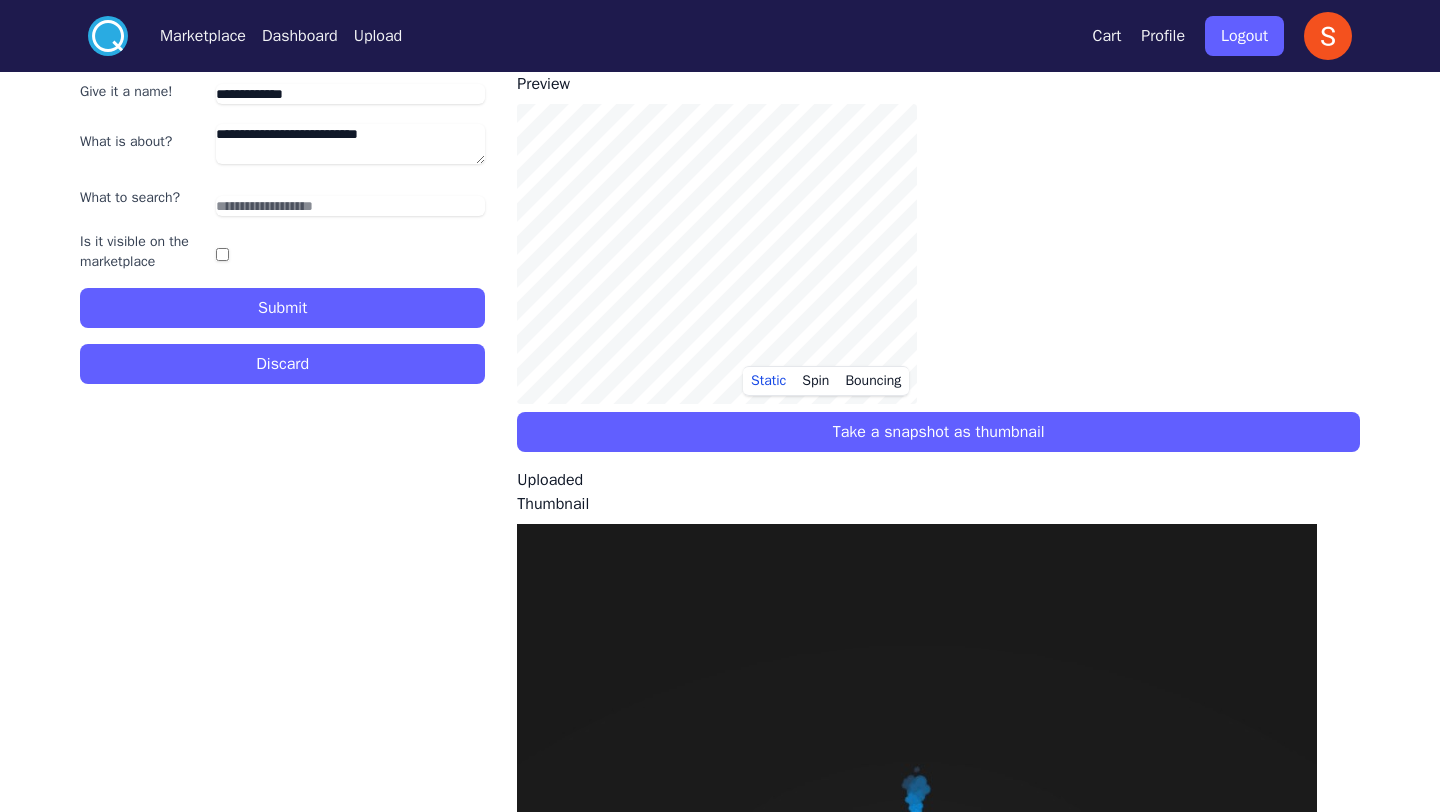 click at bounding box center (351, 206) 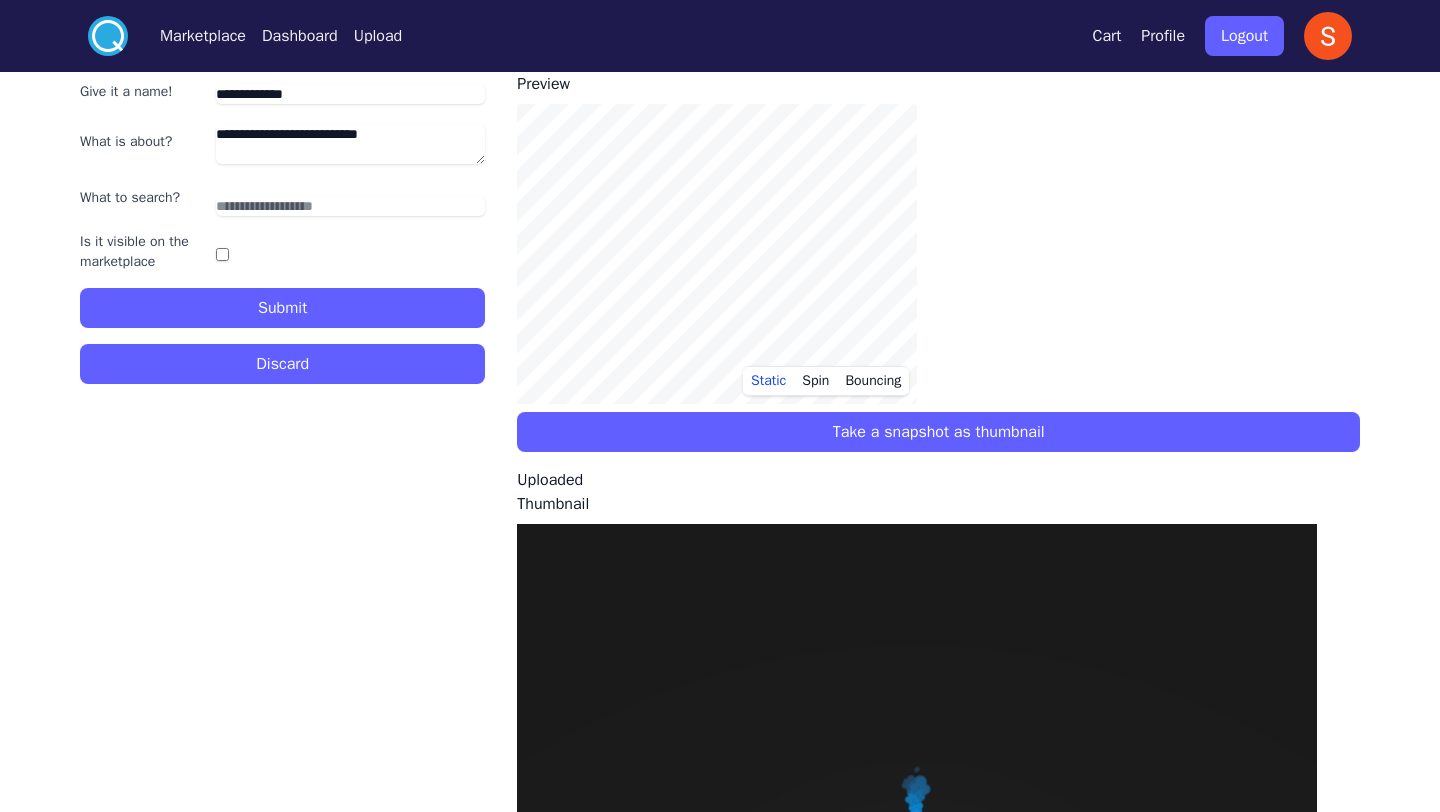 type on "*" 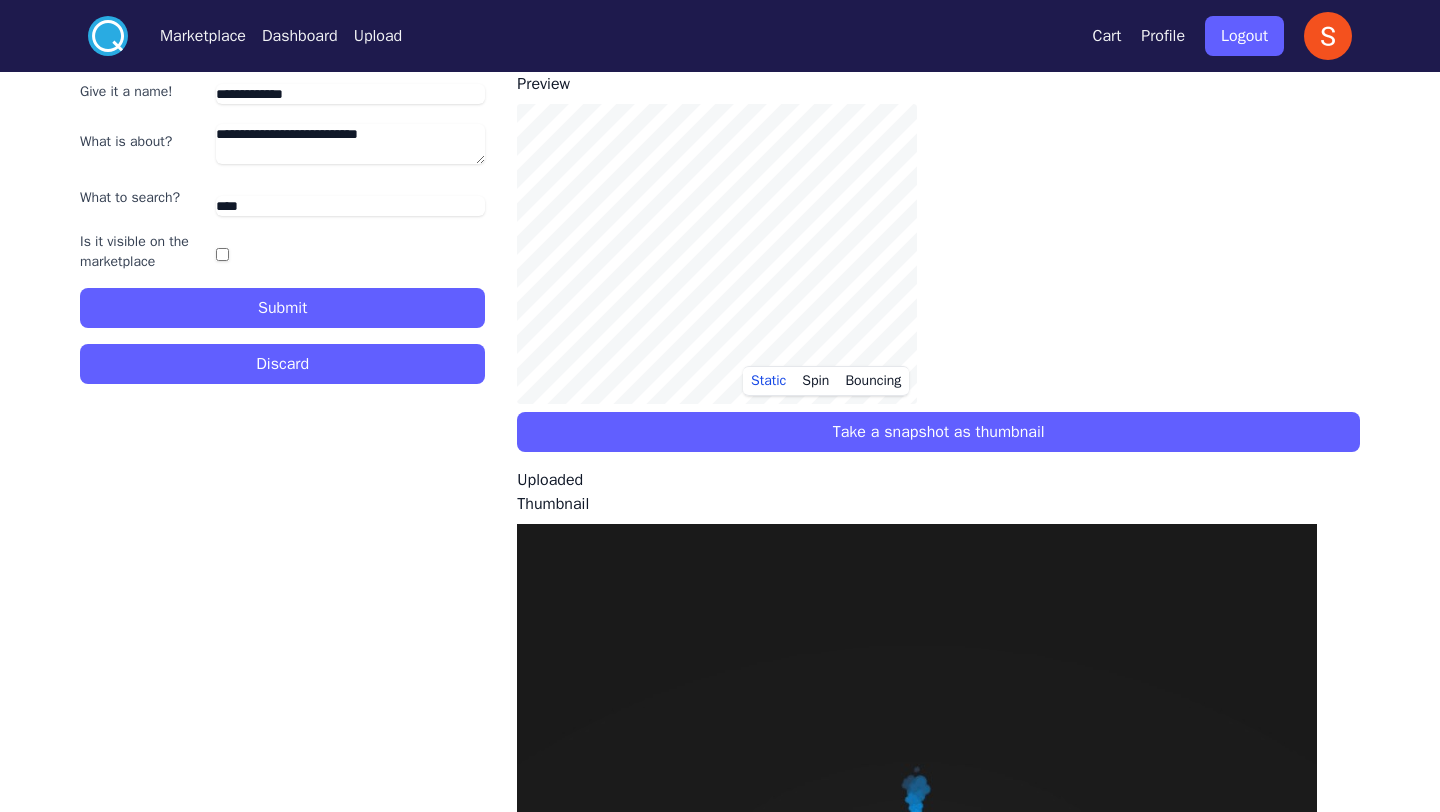 type on "*****" 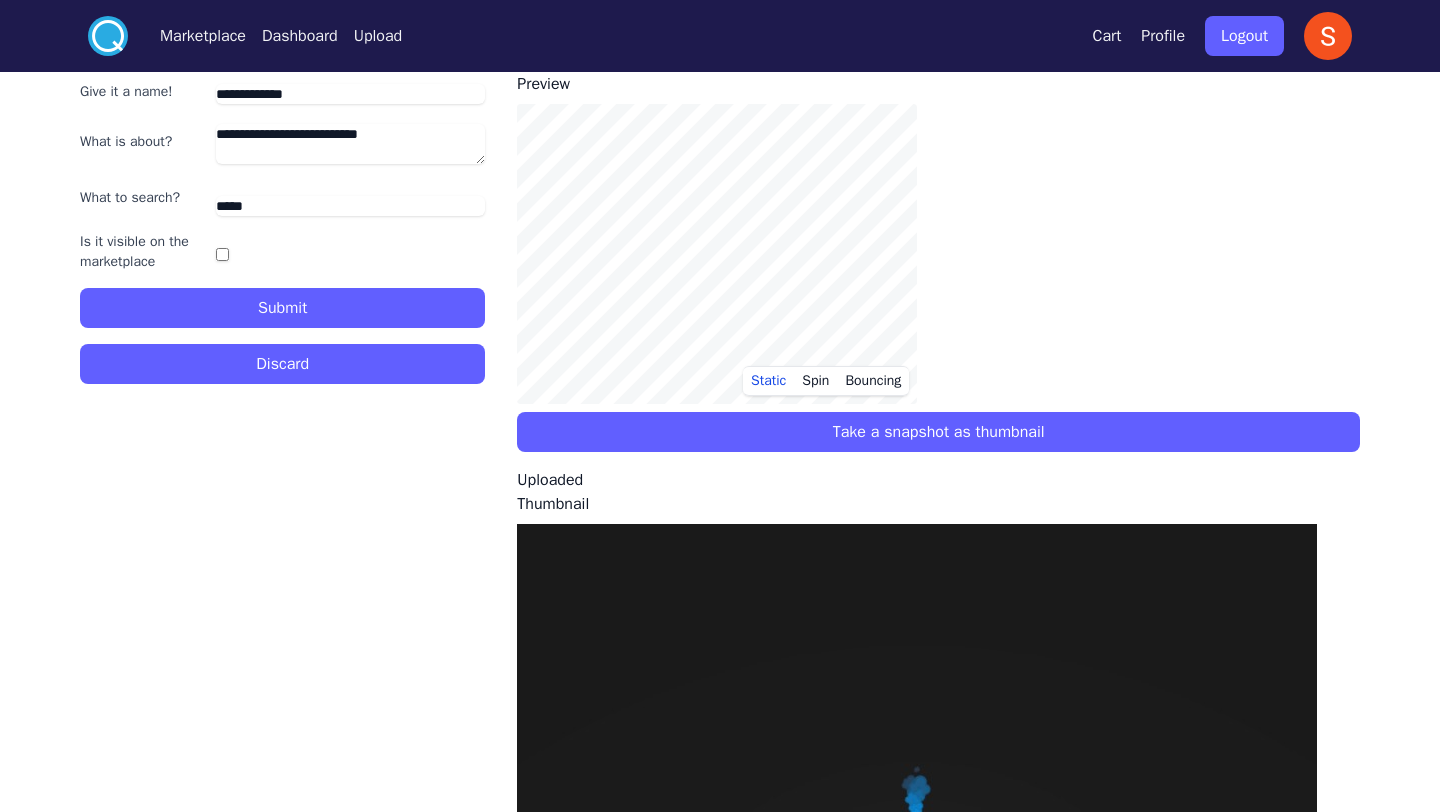 type 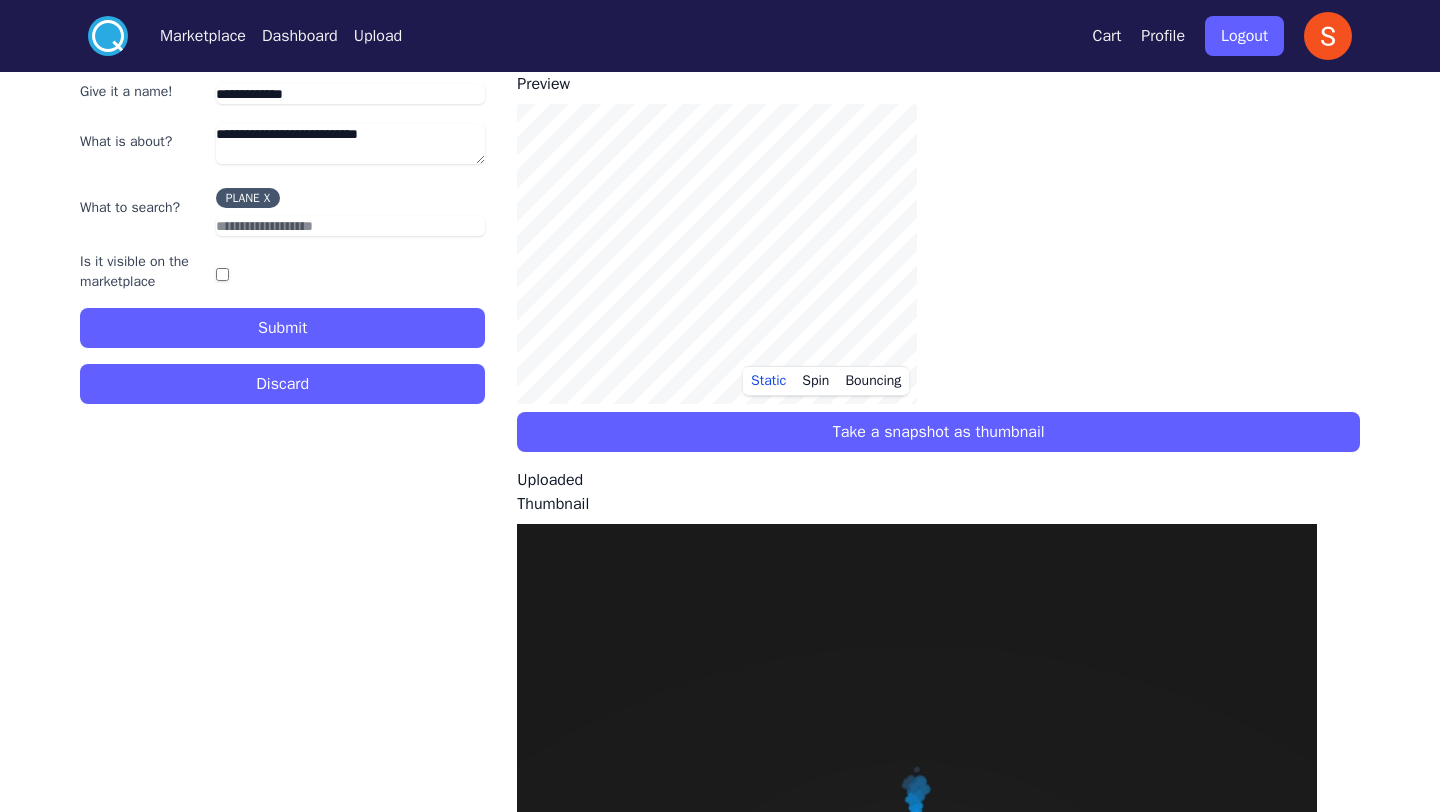 click on "Submit" at bounding box center (282, 328) 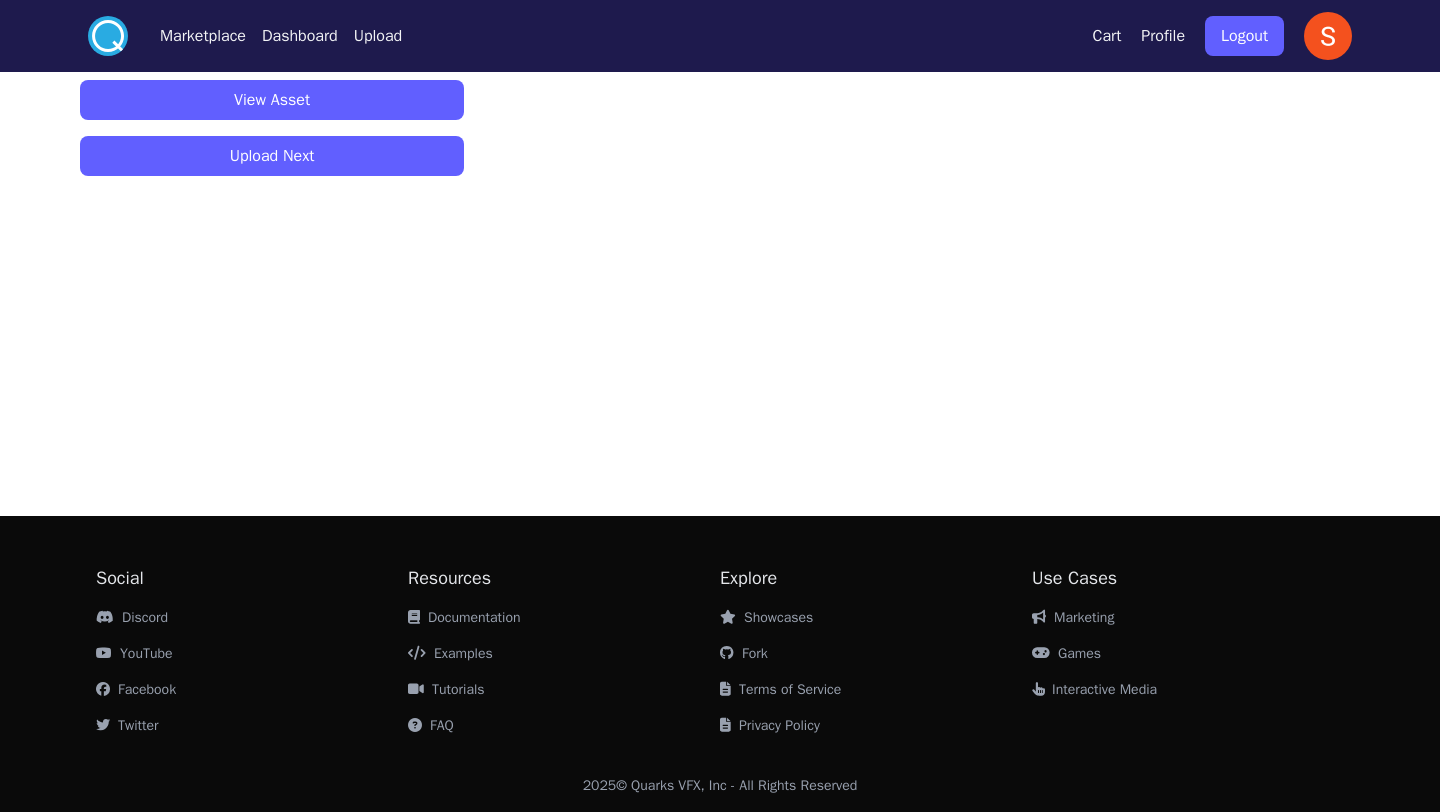 click on "View Asset" at bounding box center (272, 100) 